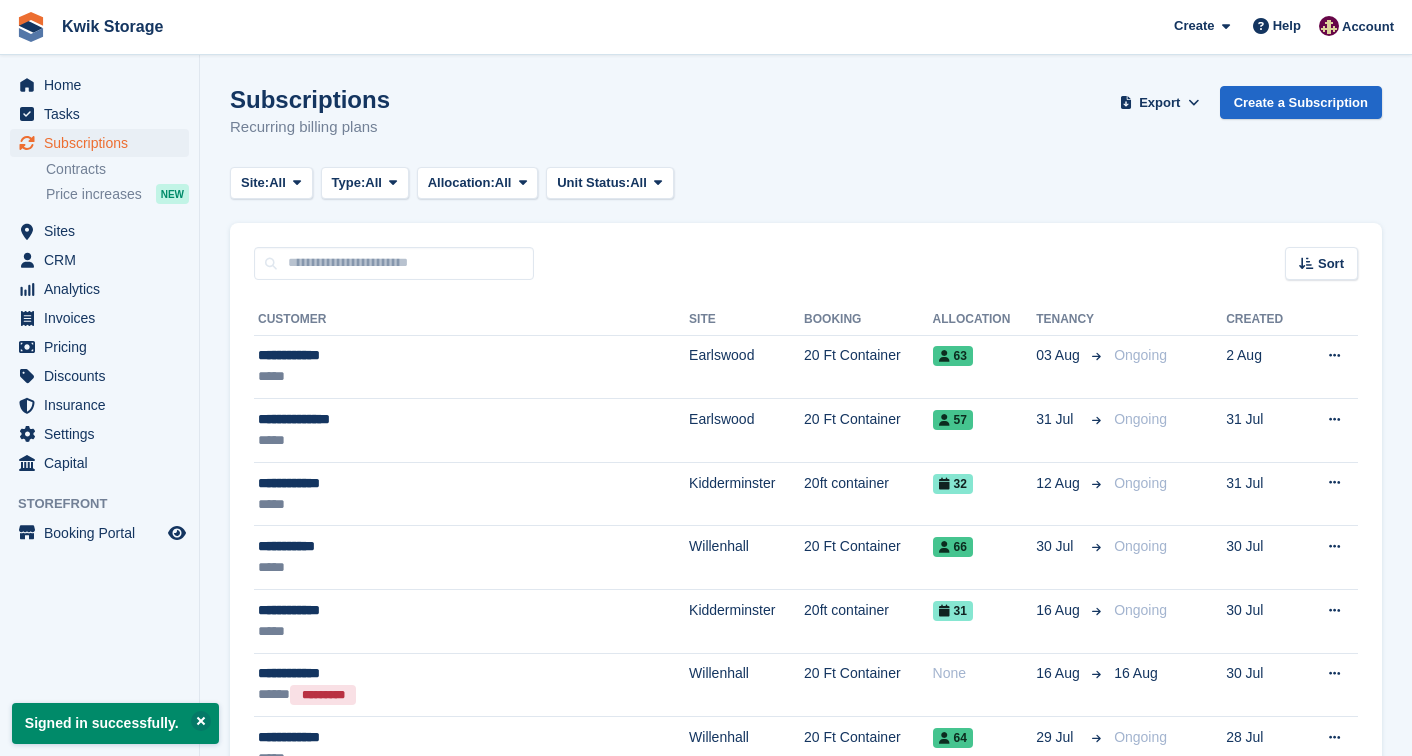 scroll, scrollTop: 0, scrollLeft: 0, axis: both 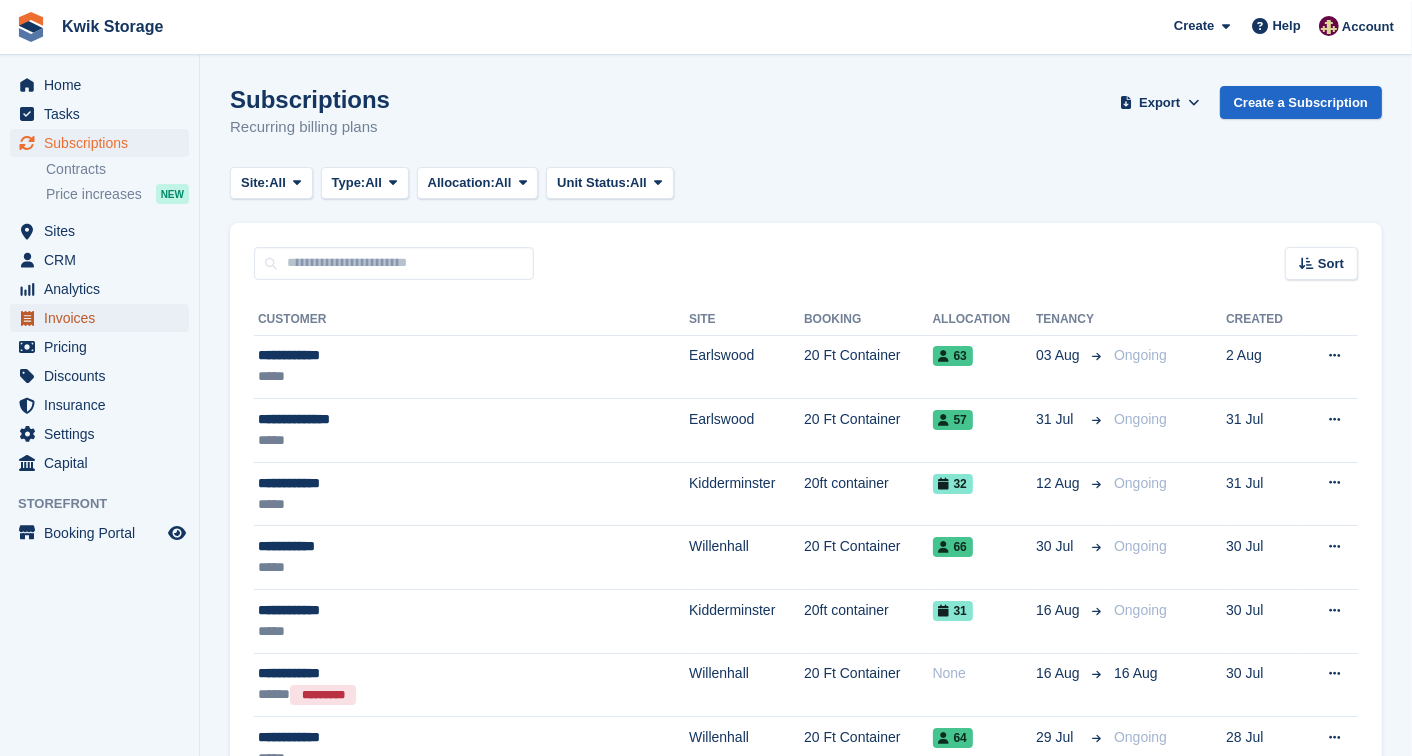 click on "Invoices" at bounding box center [99, 318] 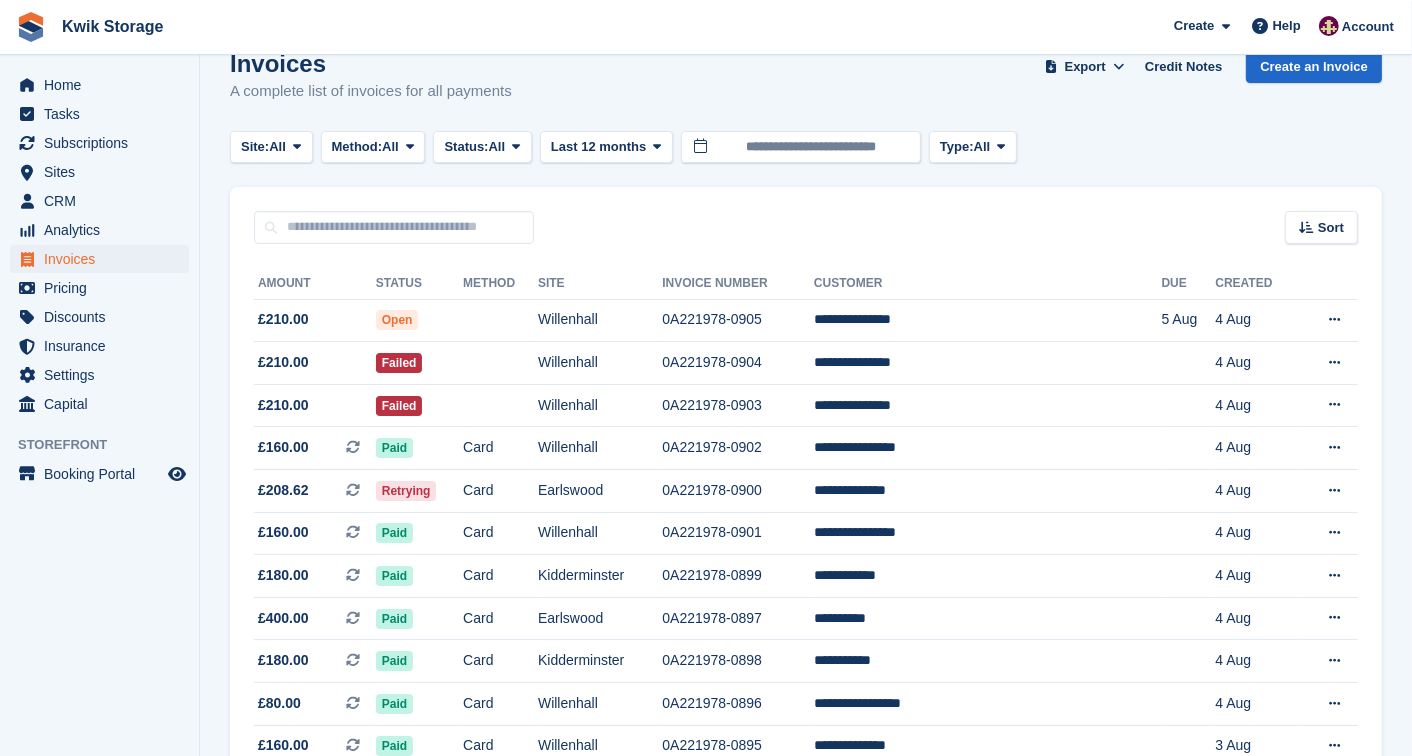 scroll, scrollTop: 0, scrollLeft: 0, axis: both 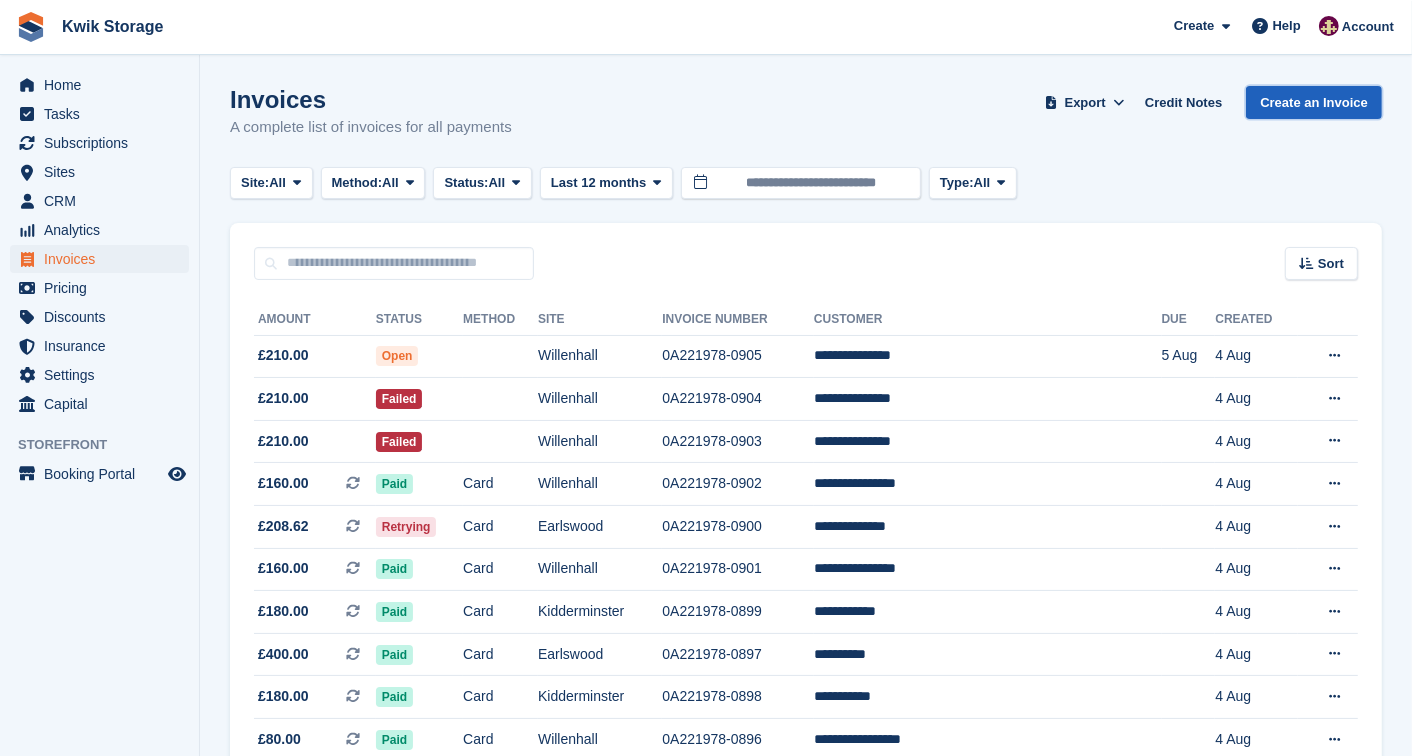 click on "Create an Invoice" at bounding box center [1314, 102] 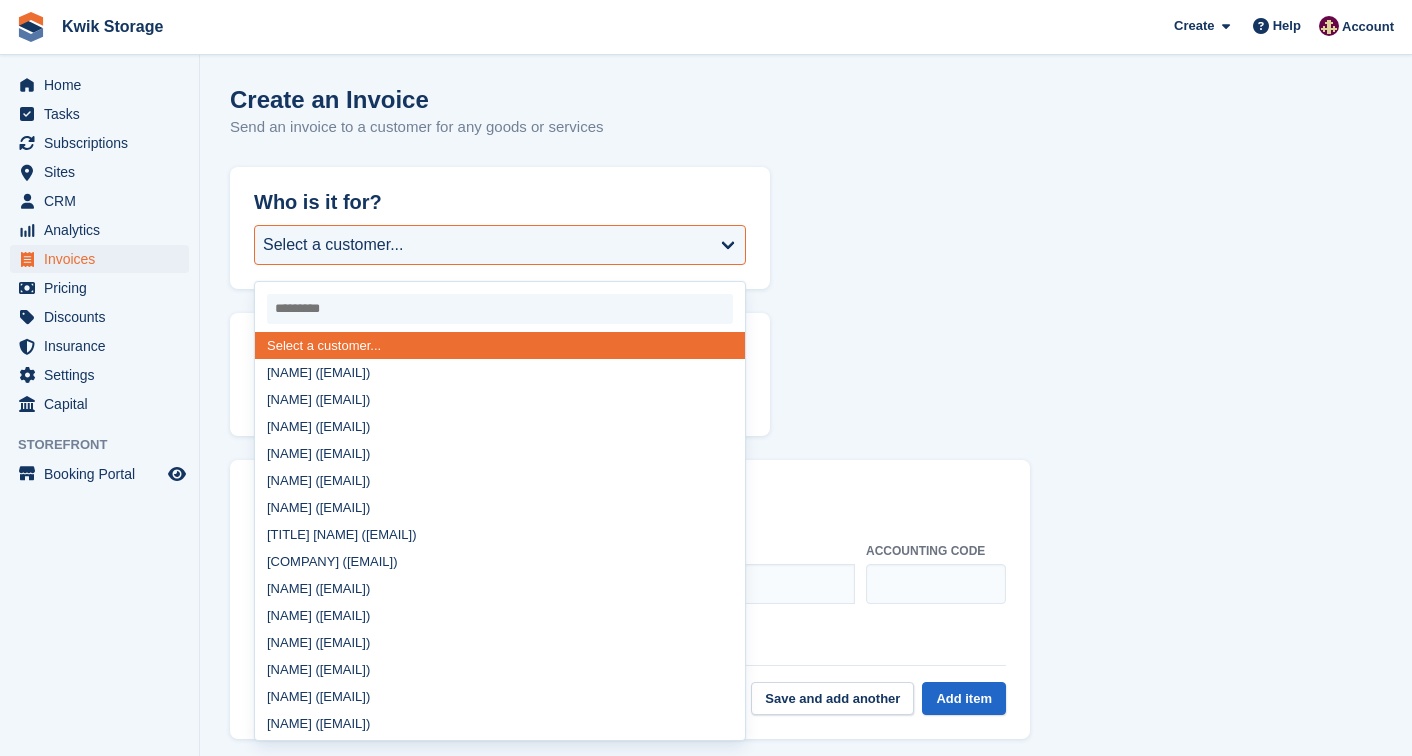 scroll, scrollTop: 0, scrollLeft: 0, axis: both 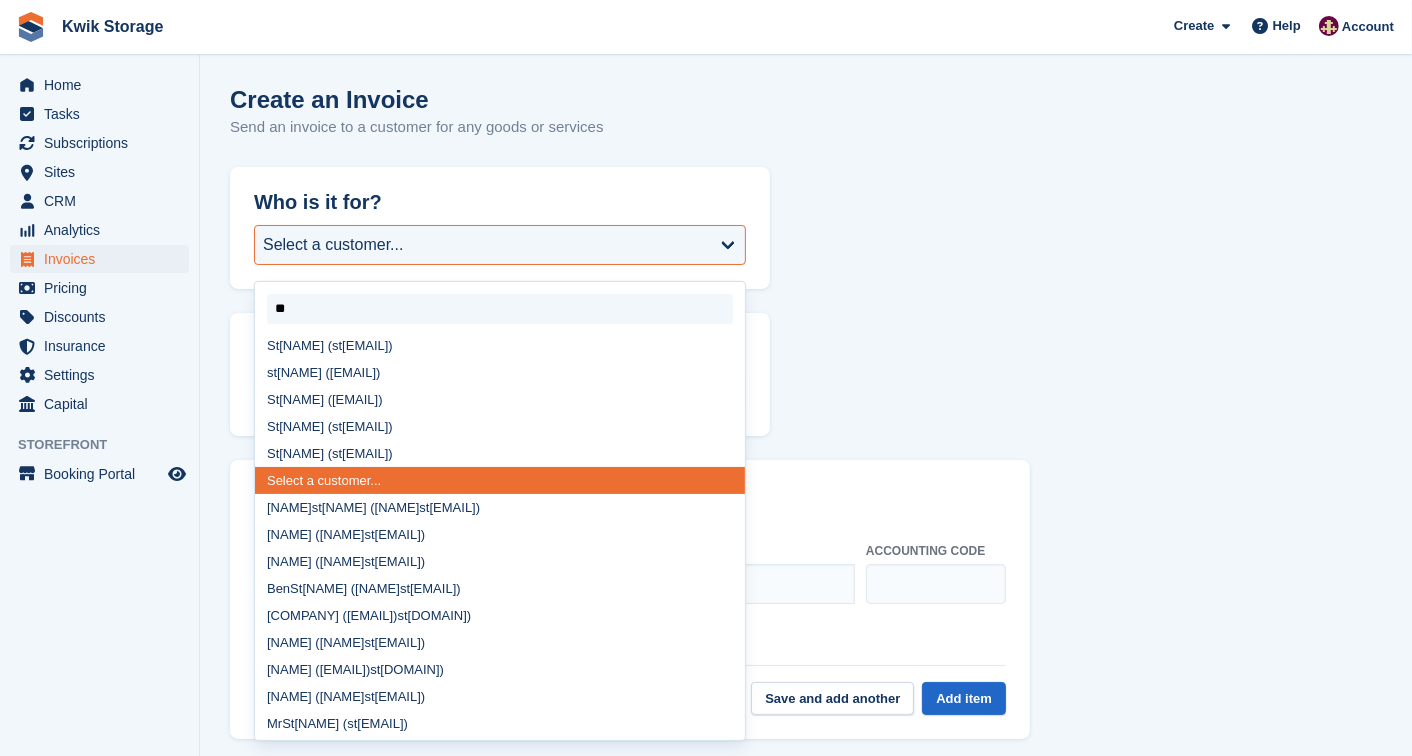 type on "***" 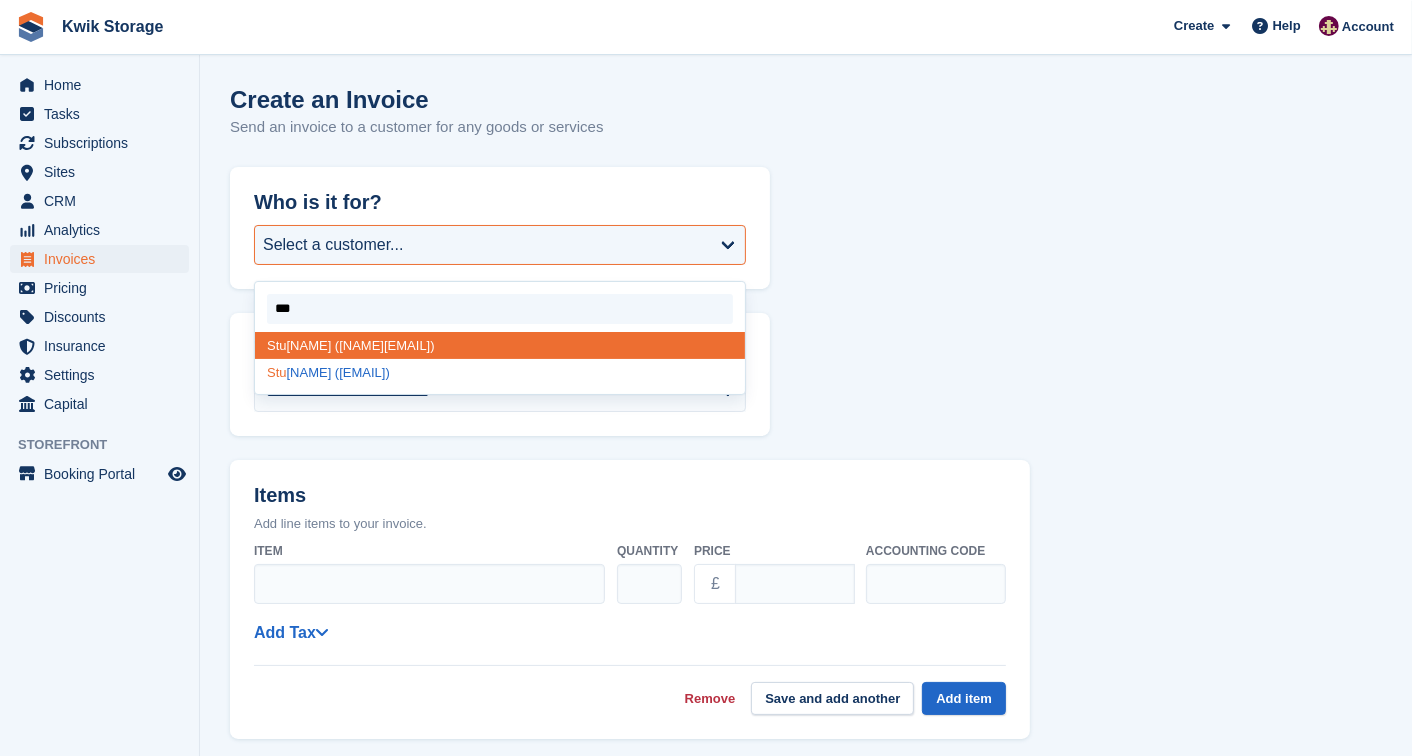 click on "Stu art warrilow  (helen.taylor@yahoo.co.uk)" at bounding box center (500, 372) 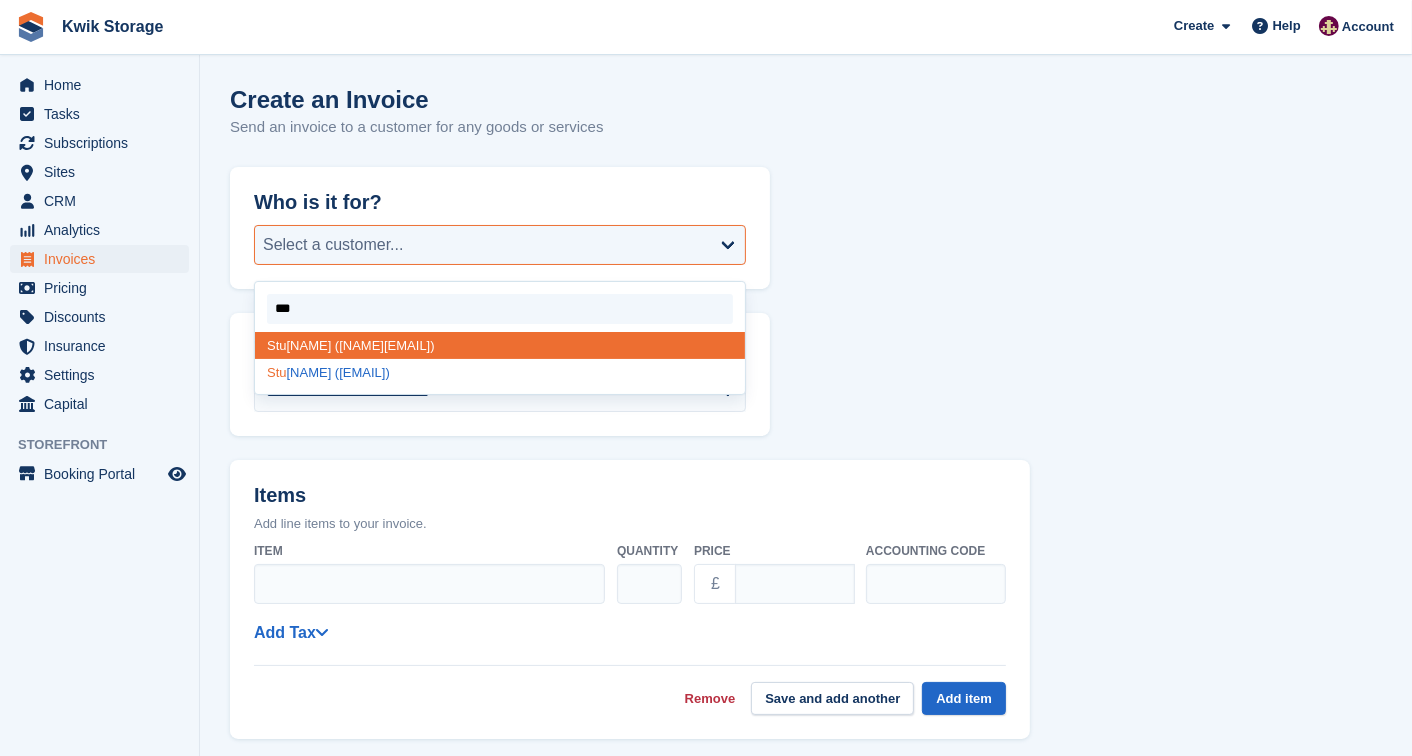 select on "******" 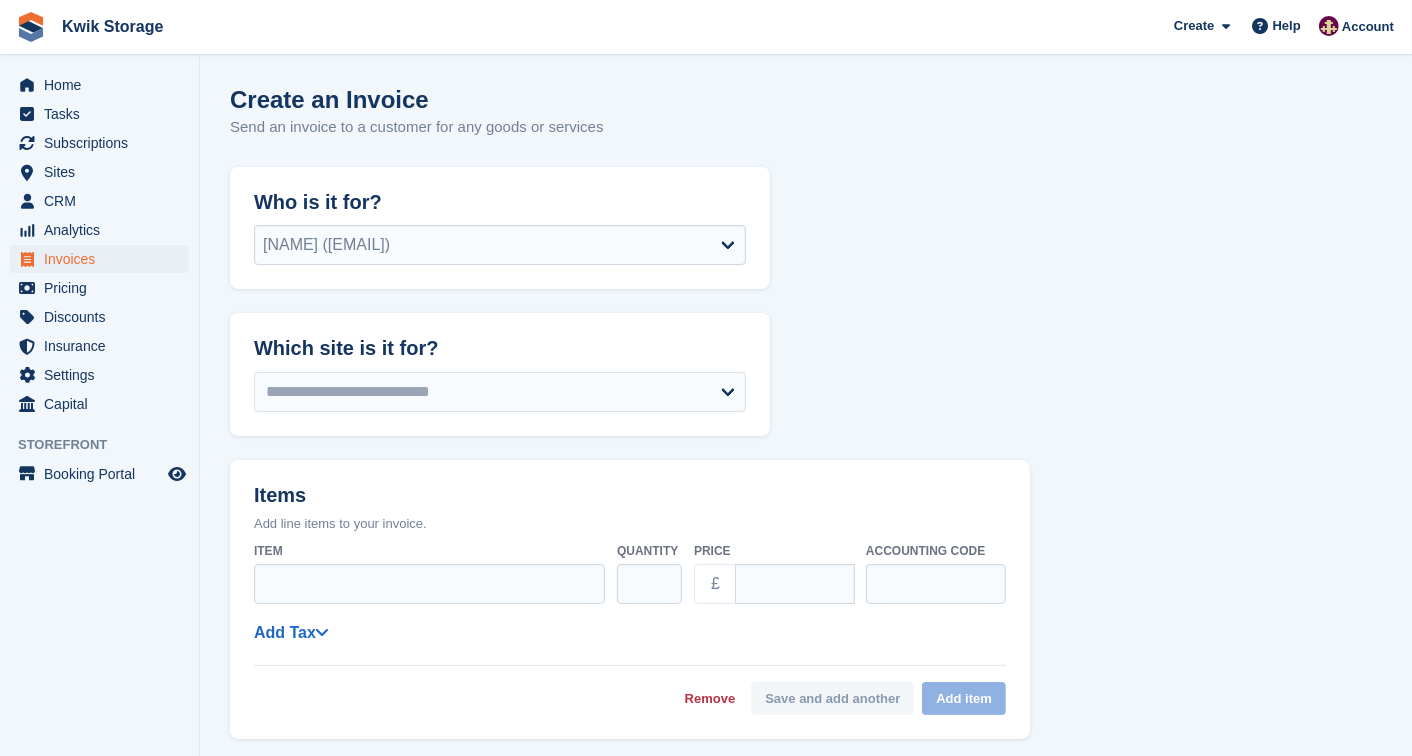 select on "******" 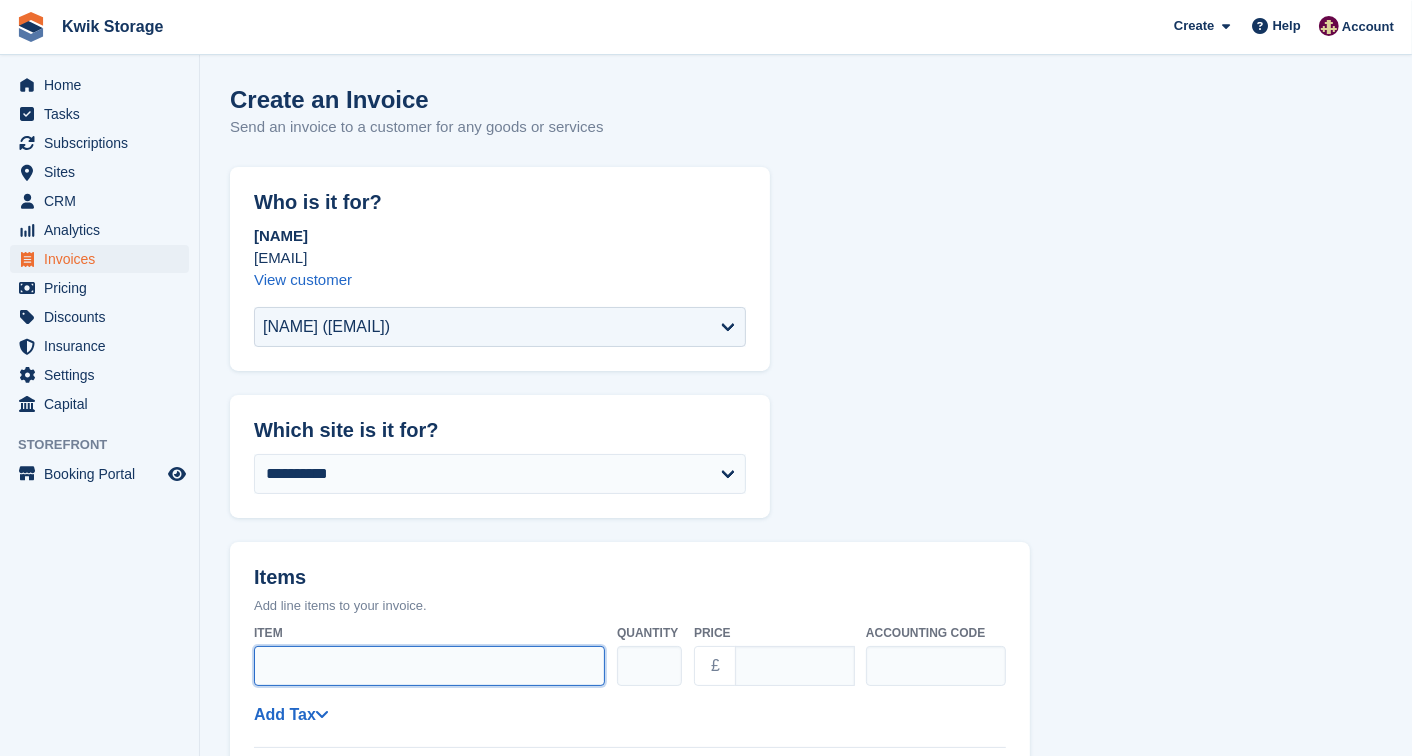 click on "Item" at bounding box center [429, 666] 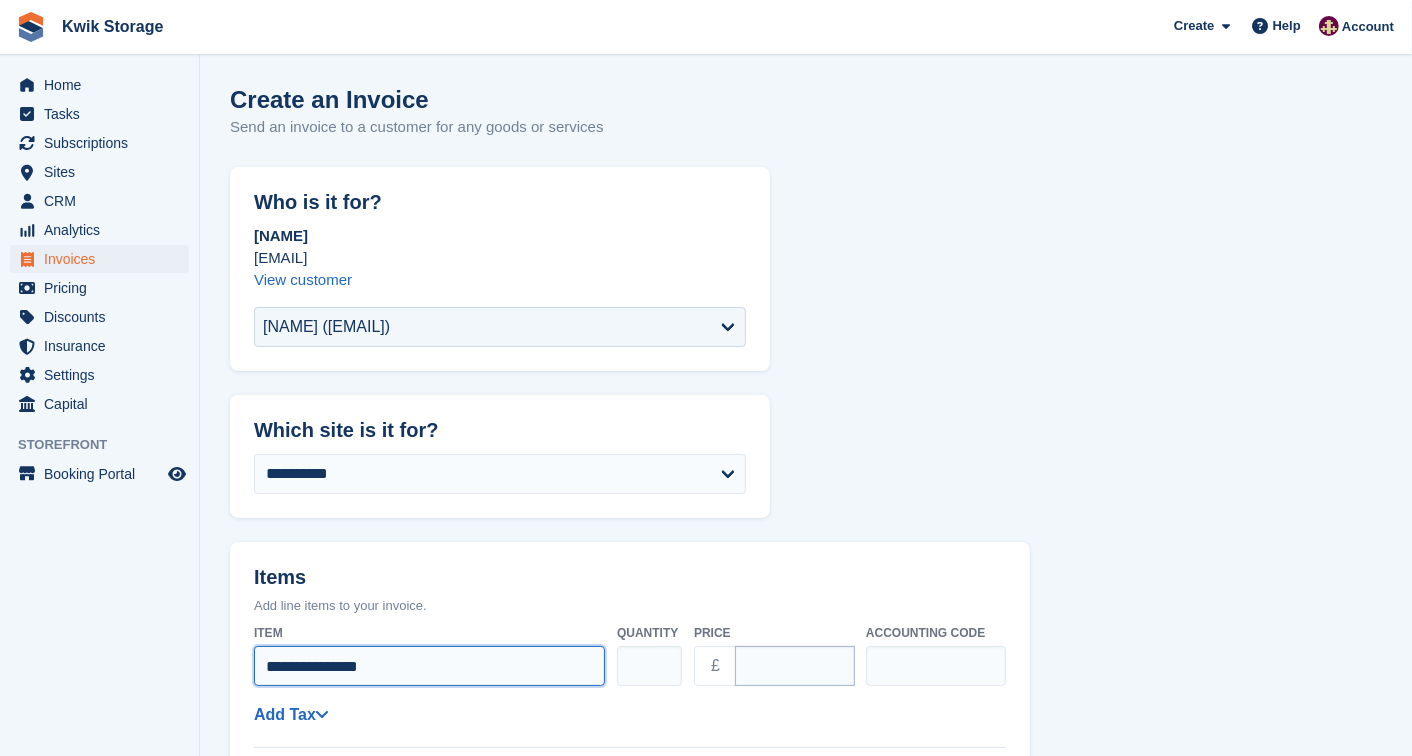 type on "**********" 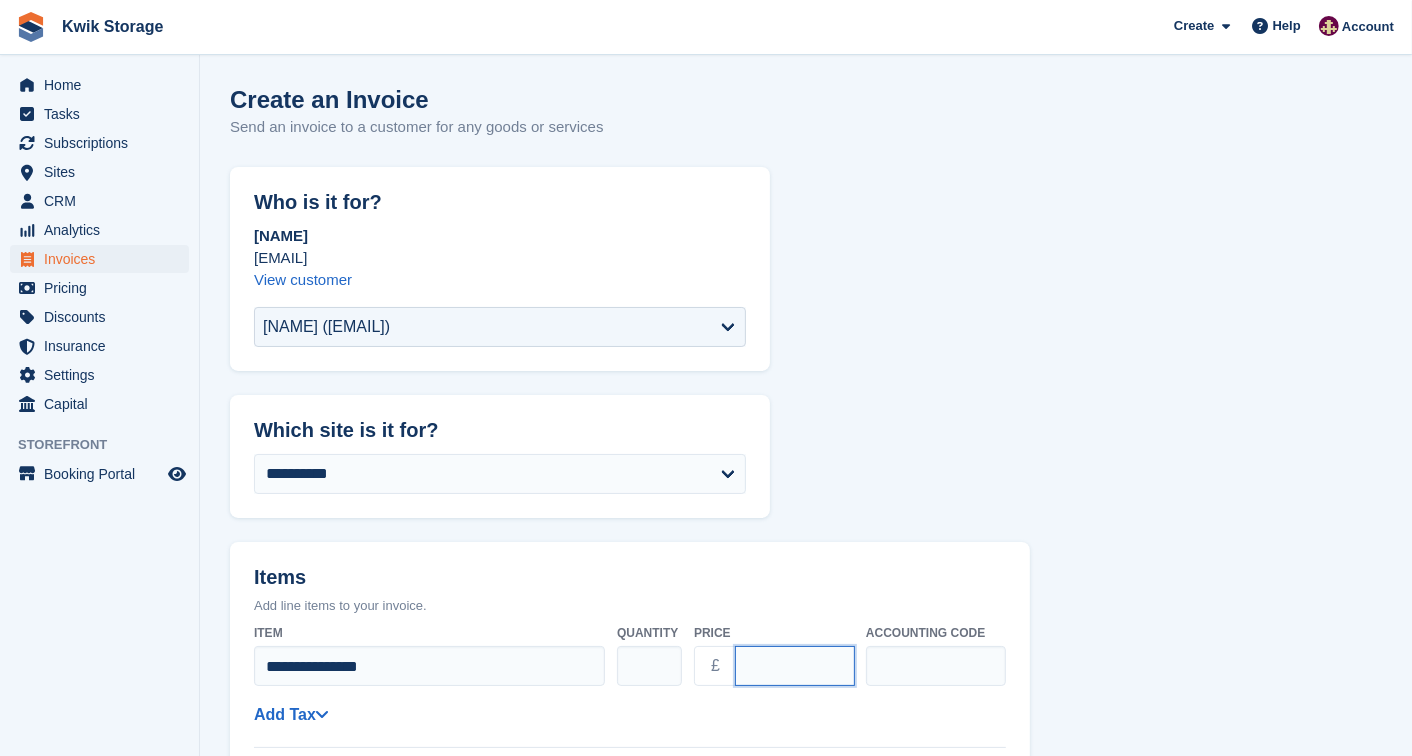 click on "****" at bounding box center [795, 666] 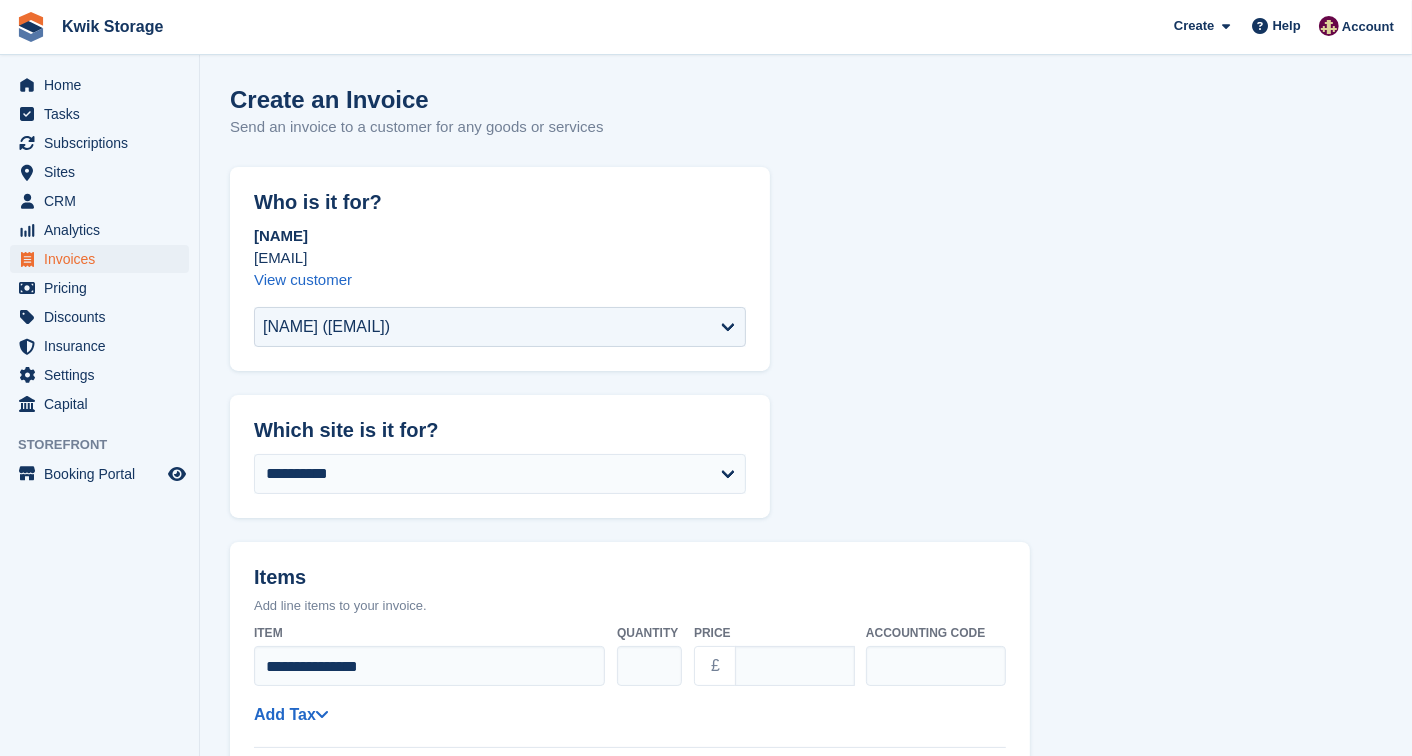 click on "**********" at bounding box center [806, 825] 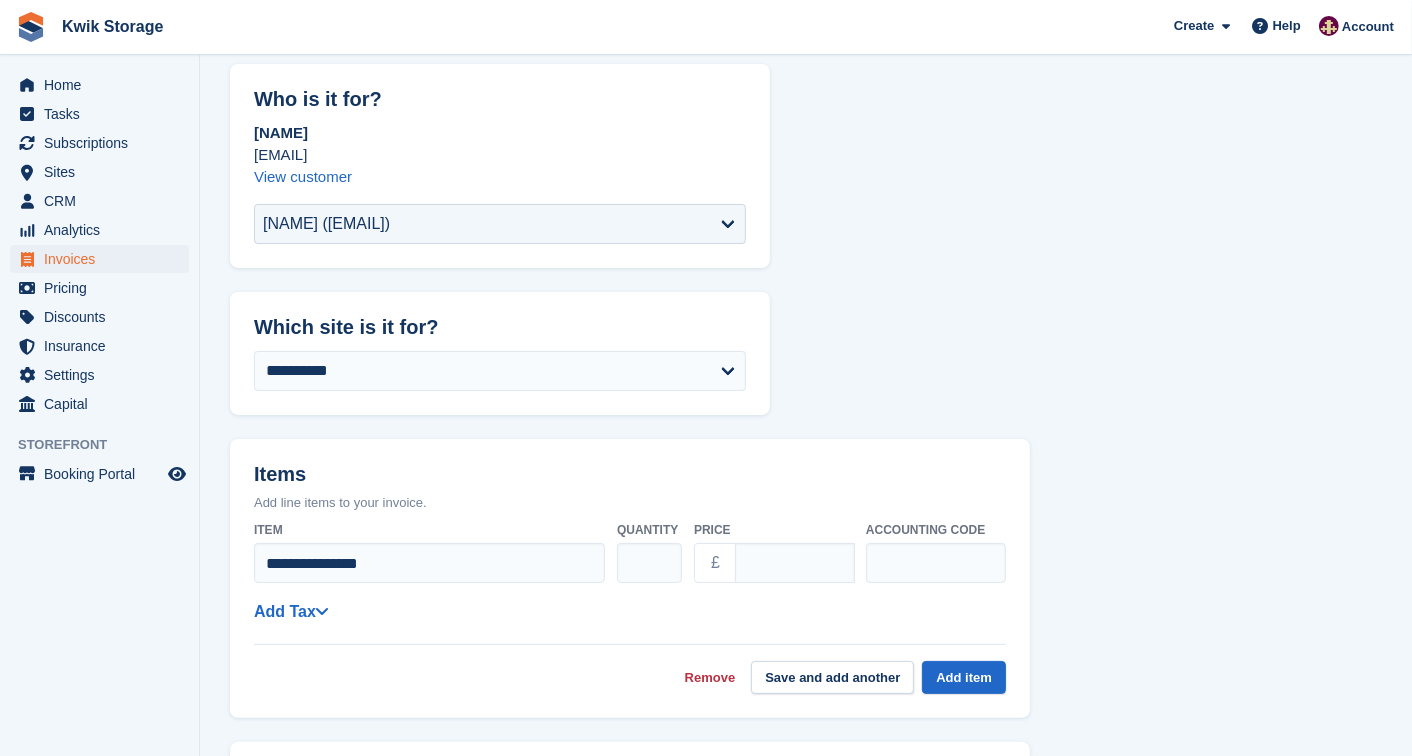 scroll, scrollTop: 177, scrollLeft: 0, axis: vertical 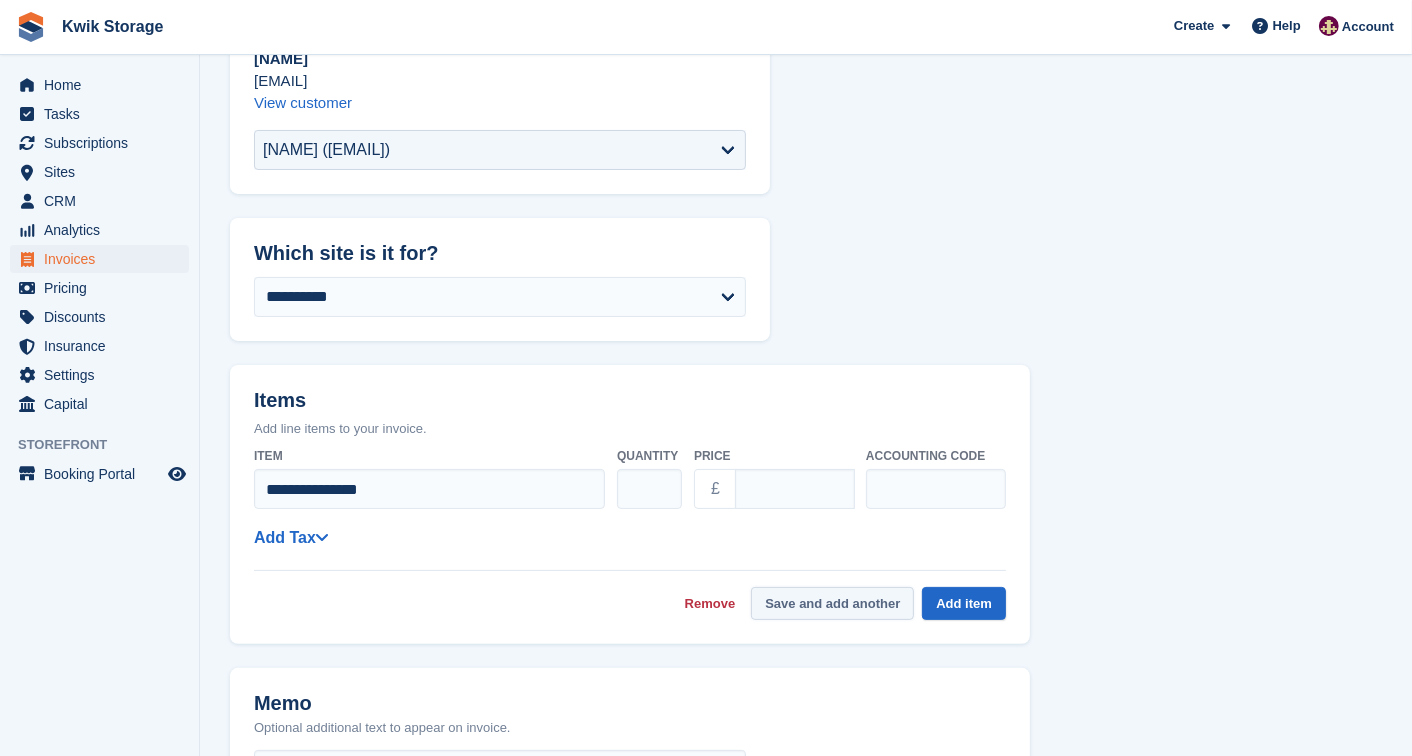click on "Save and add another" at bounding box center [832, 603] 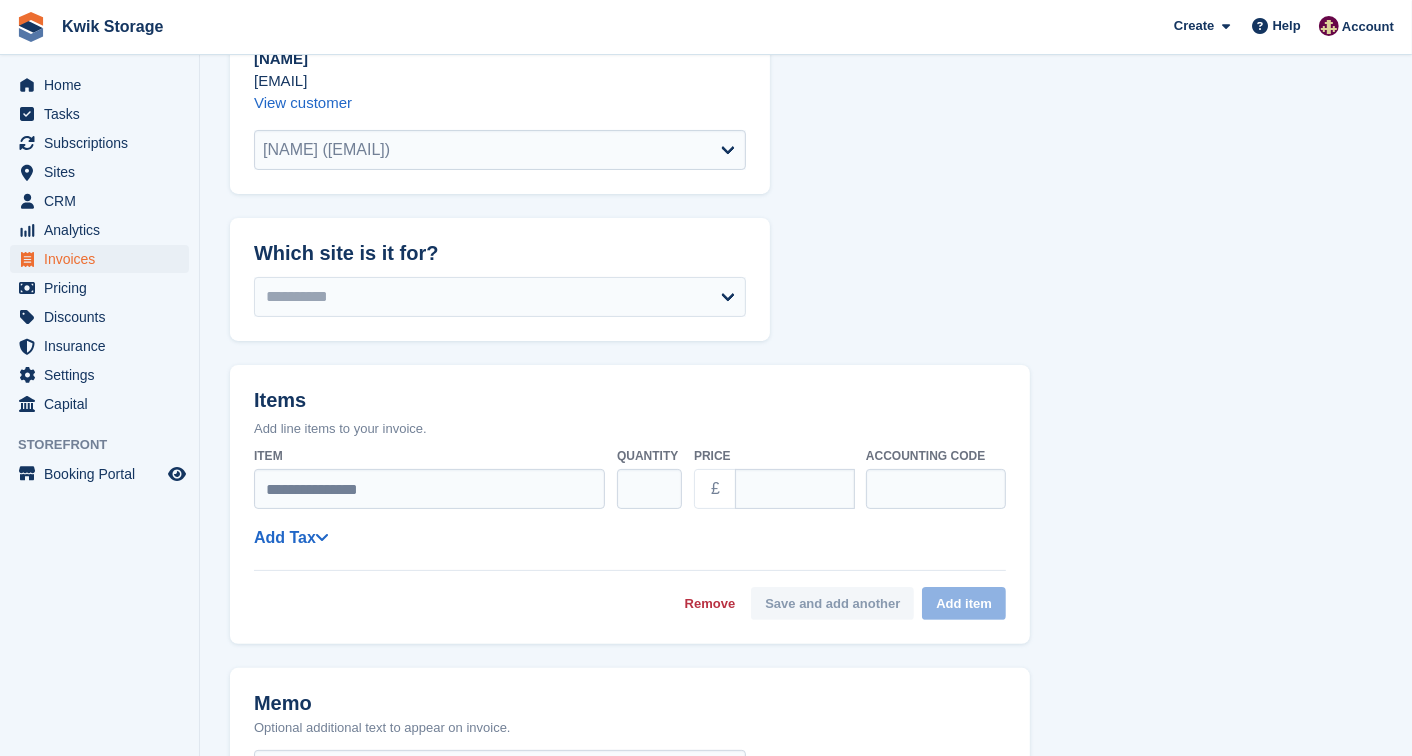 select on "******" 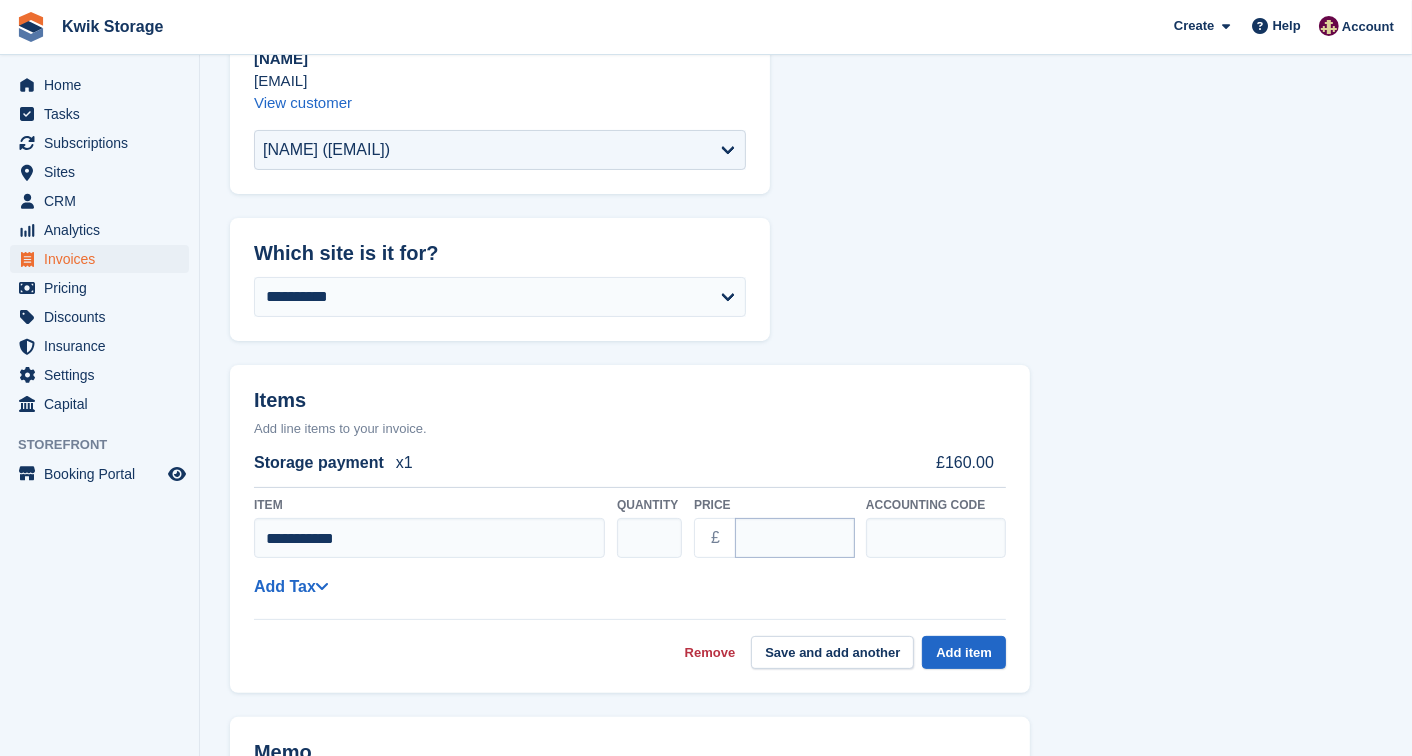 type on "**********" 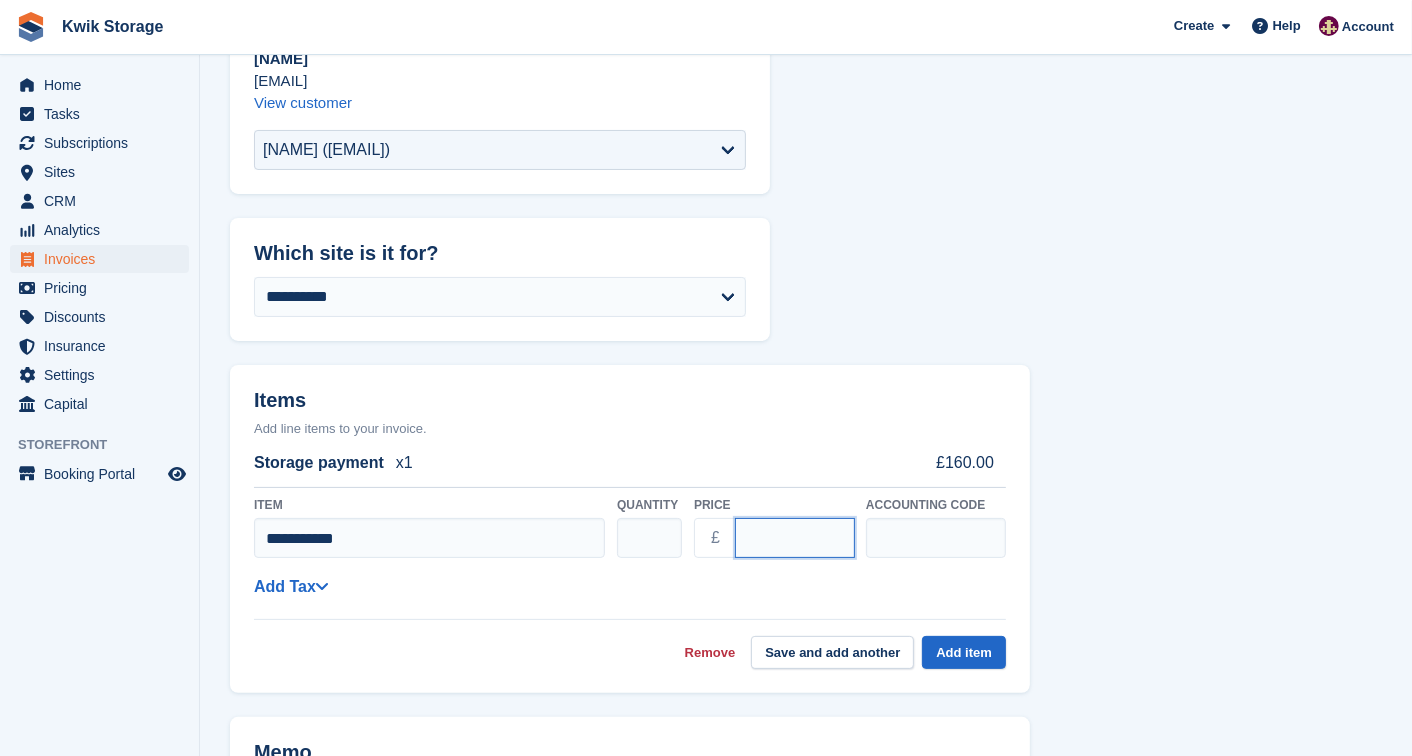 click on "****" at bounding box center [795, 538] 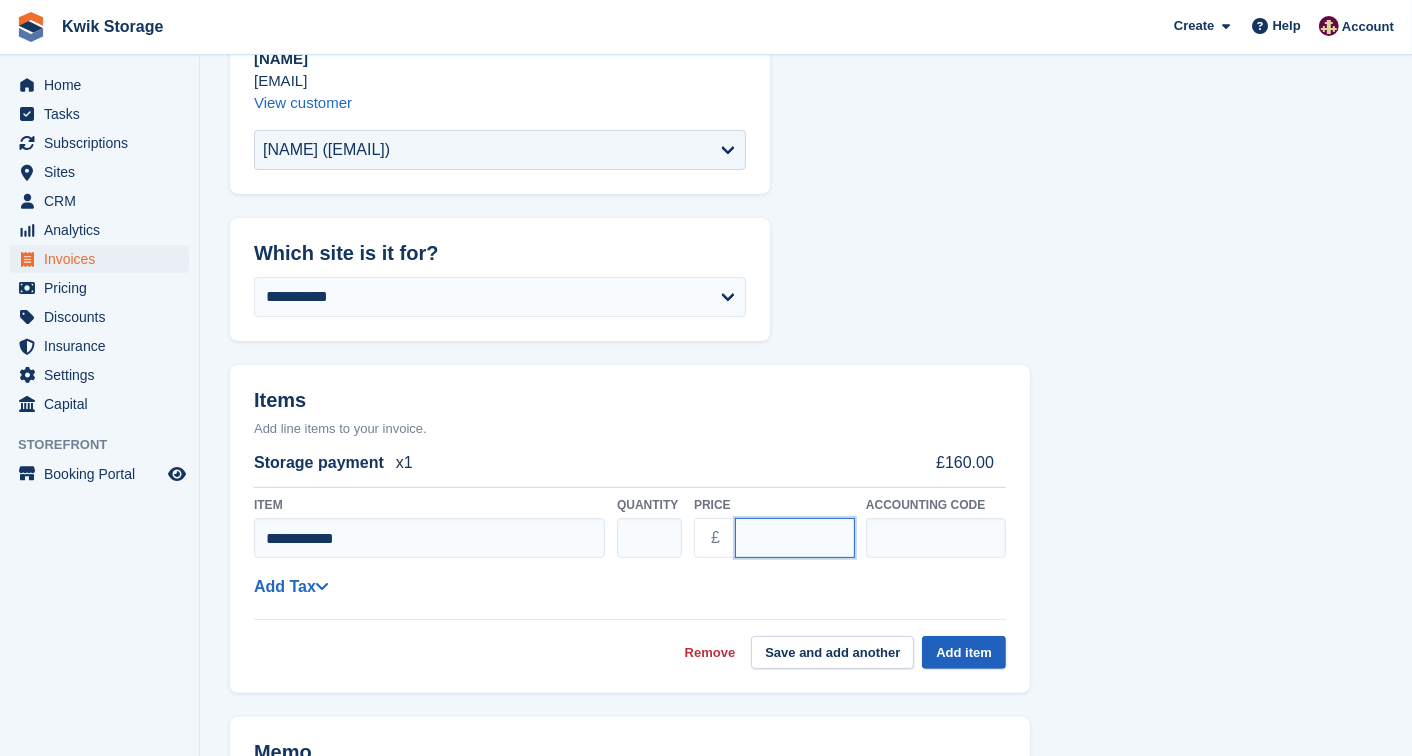 type on "*****" 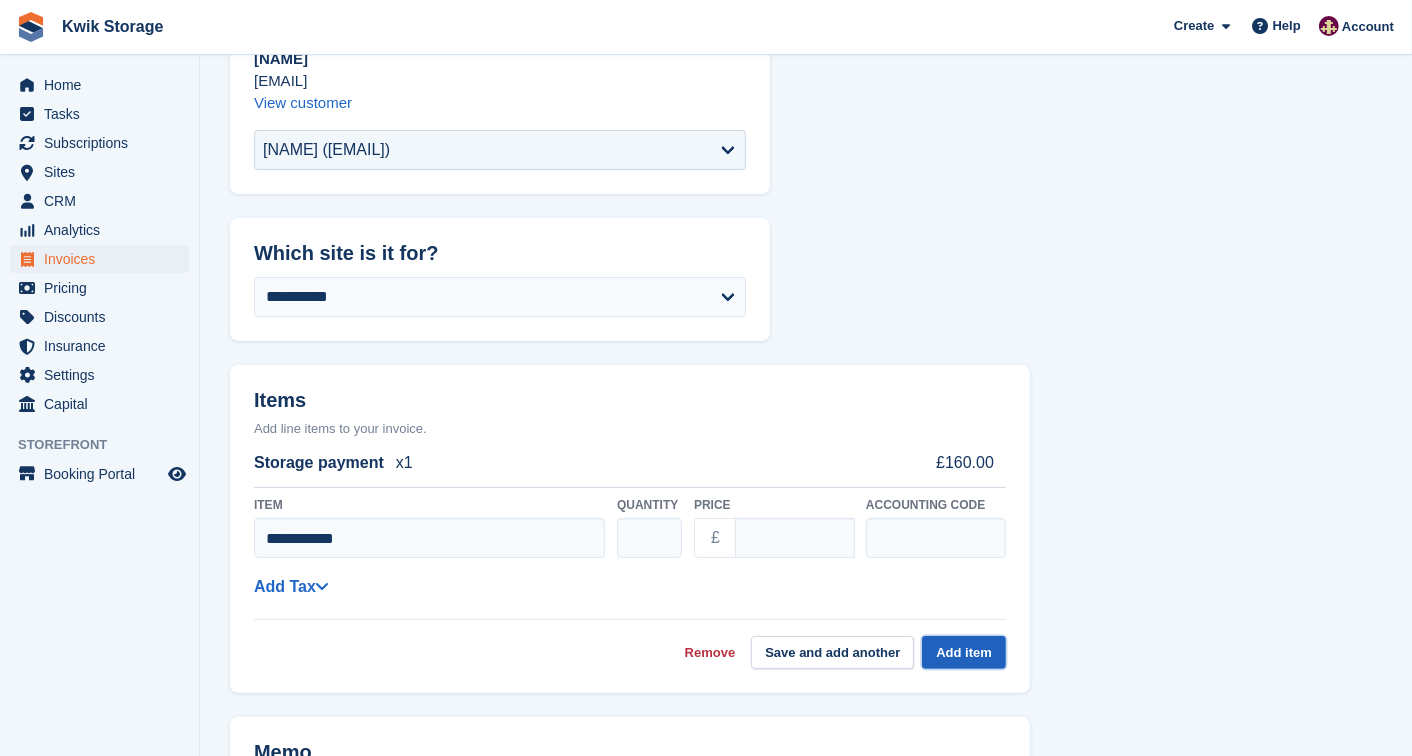 click on "Add item" at bounding box center (964, 652) 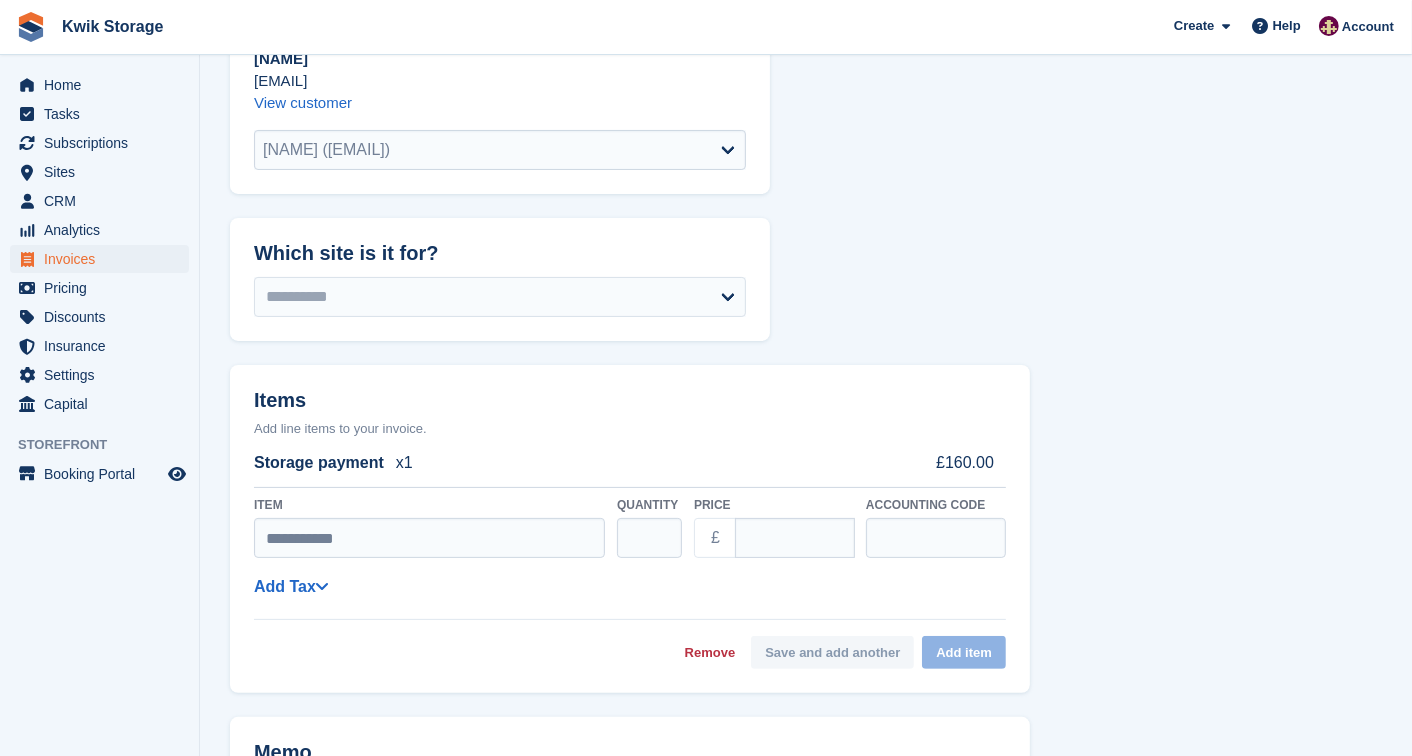 select on "******" 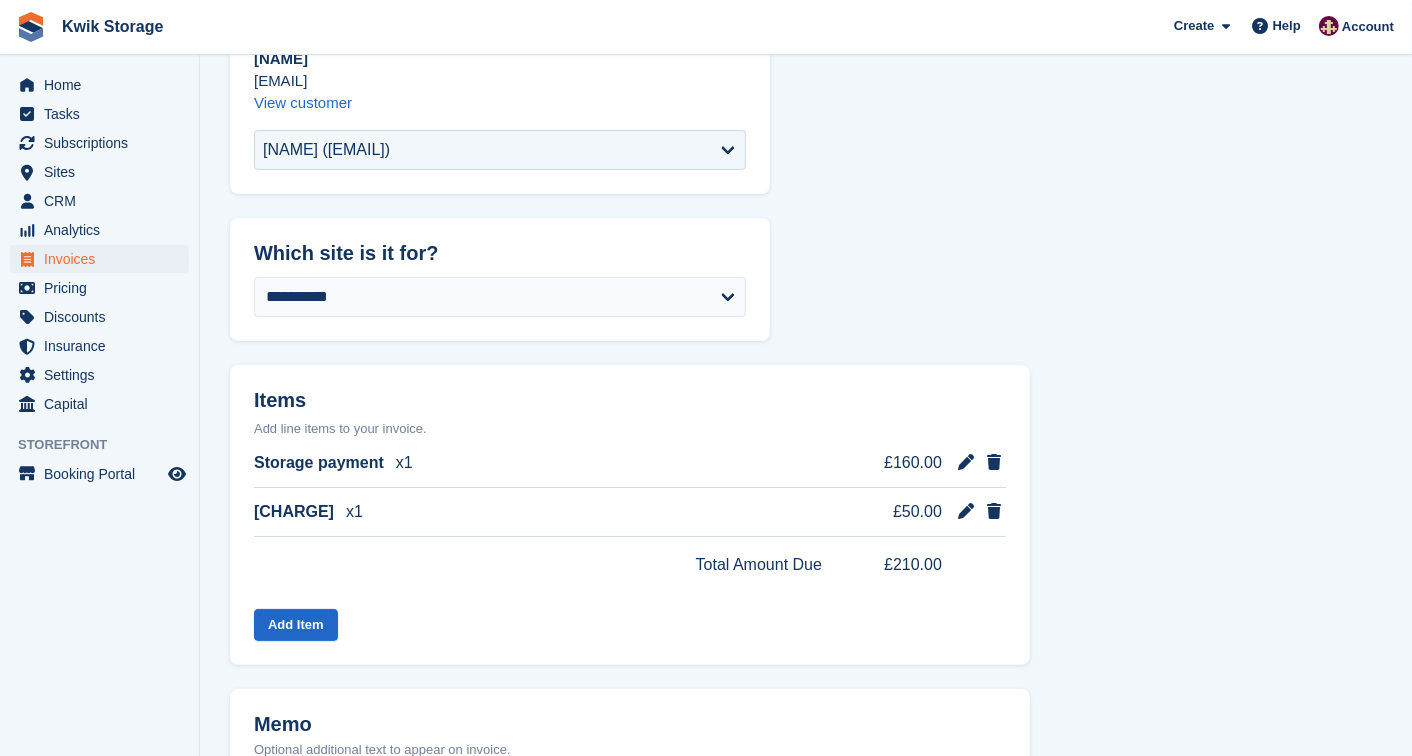 click on "**********" at bounding box center [806, 659] 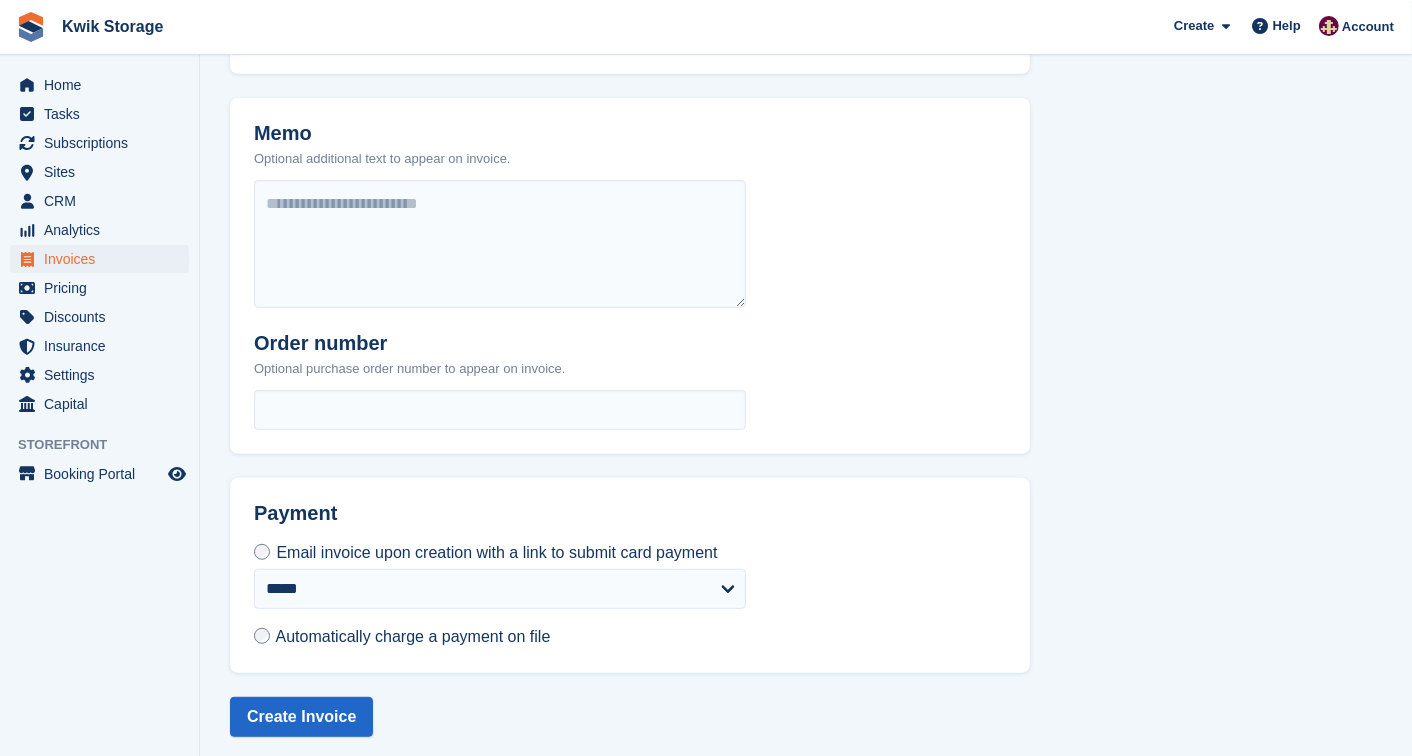 scroll, scrollTop: 777, scrollLeft: 0, axis: vertical 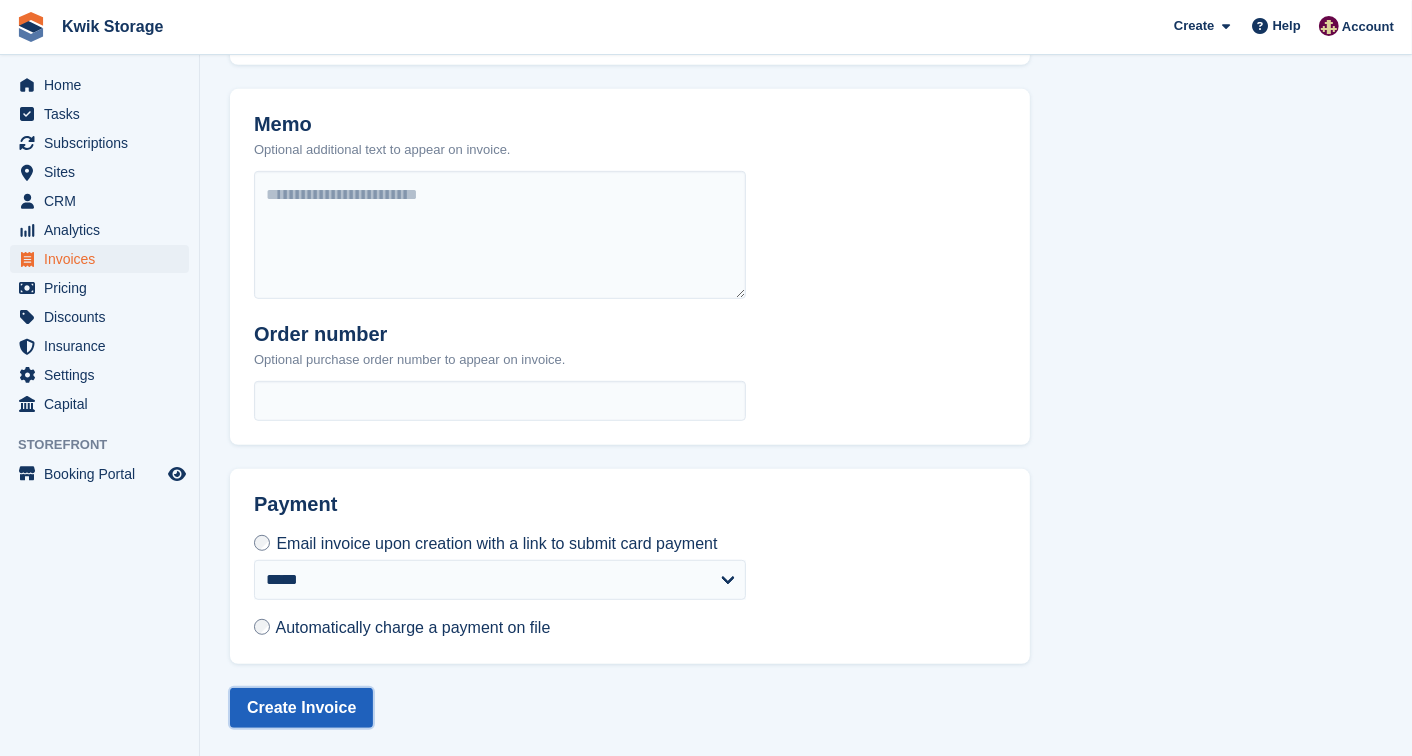 click on "Create Invoice" at bounding box center (301, 708) 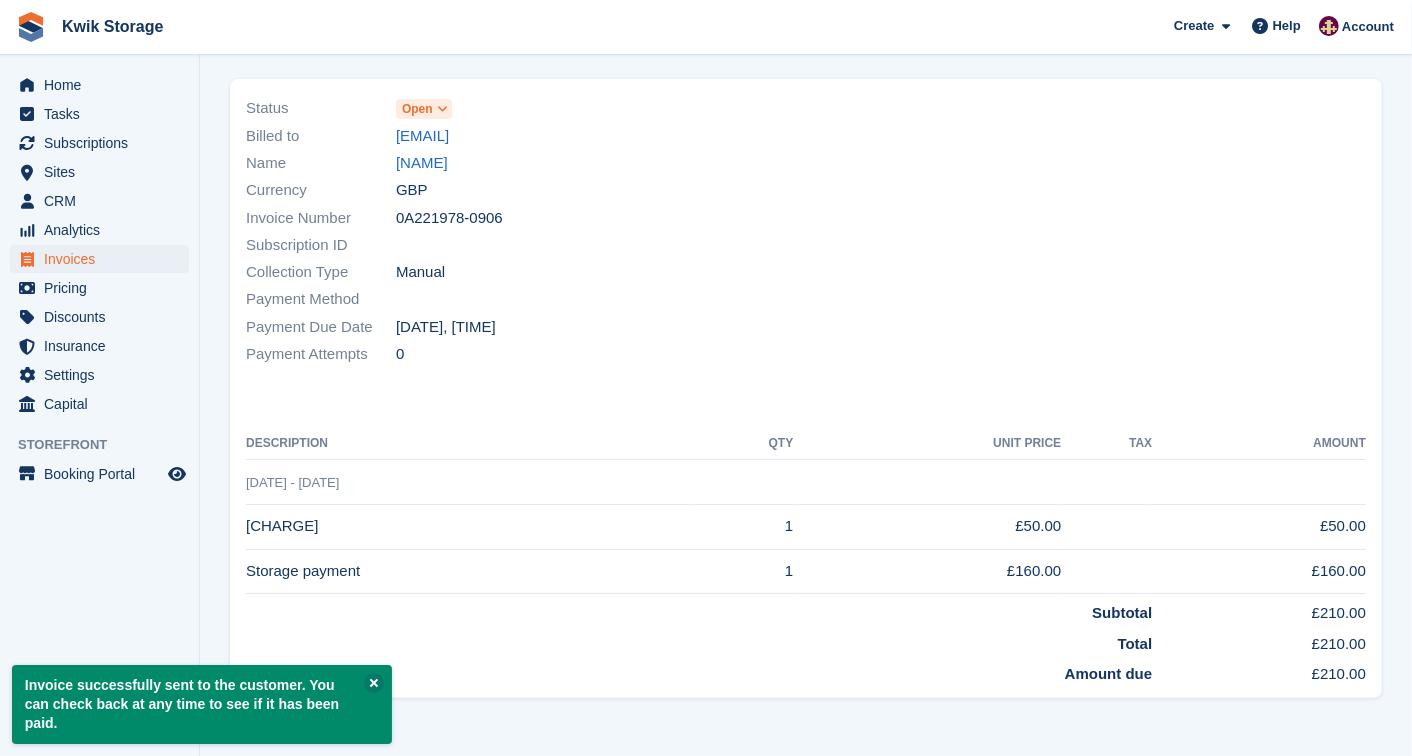 scroll, scrollTop: 0, scrollLeft: 0, axis: both 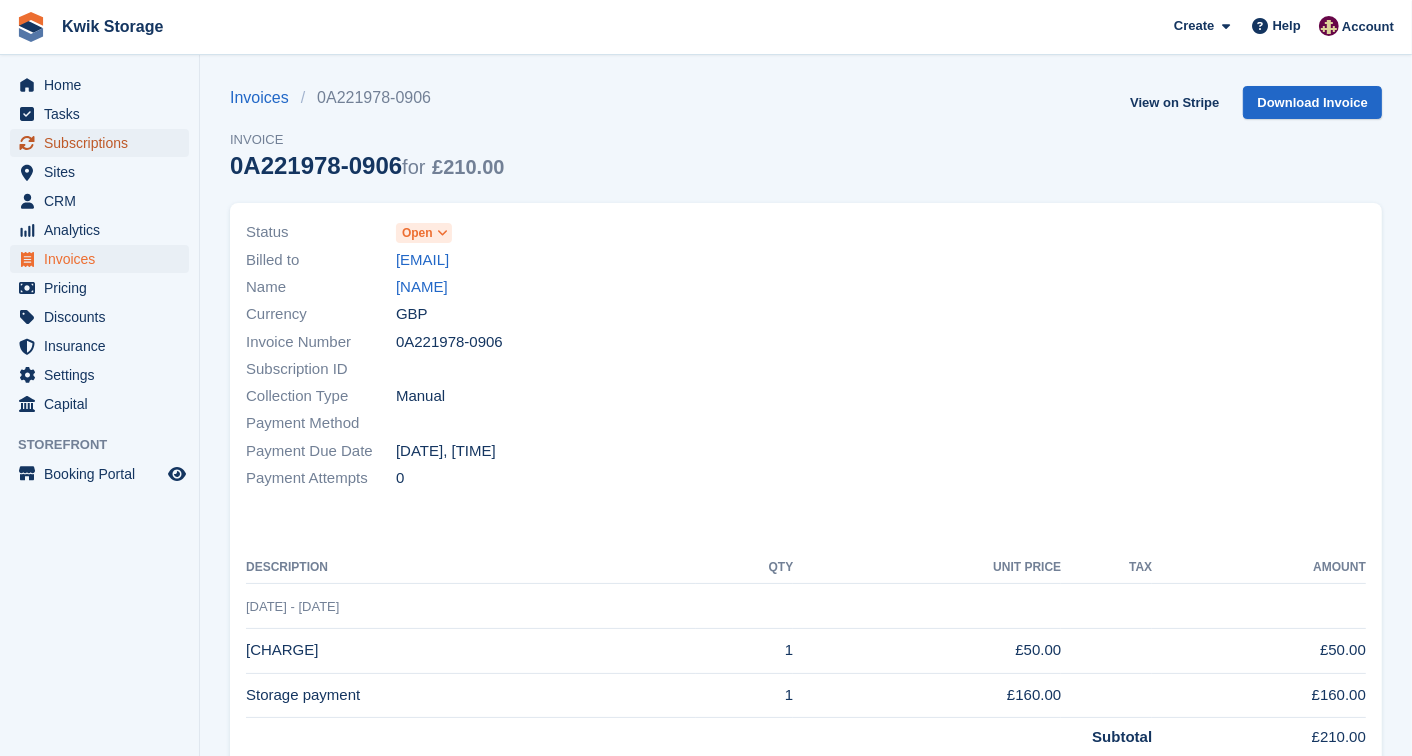 click on "Subscriptions" at bounding box center [104, 143] 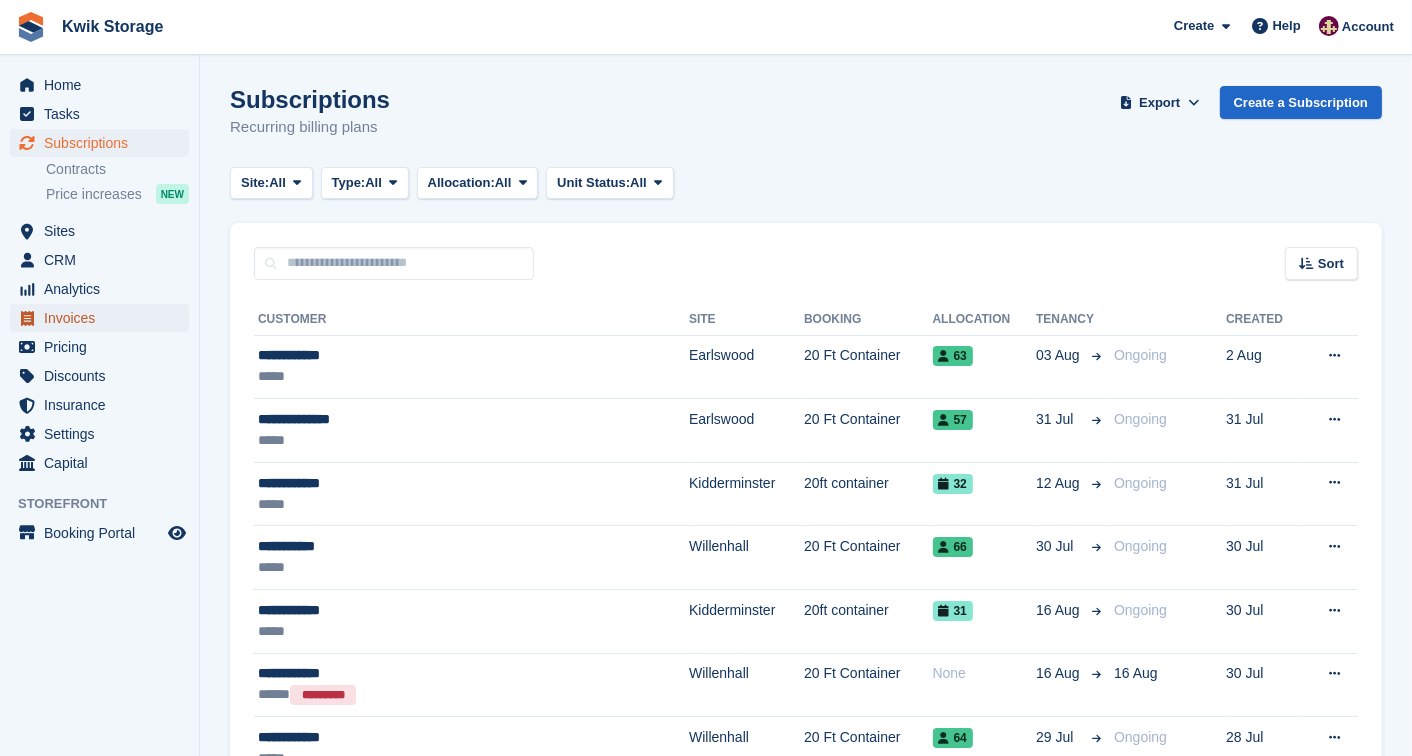 click on "Invoices" at bounding box center (104, 318) 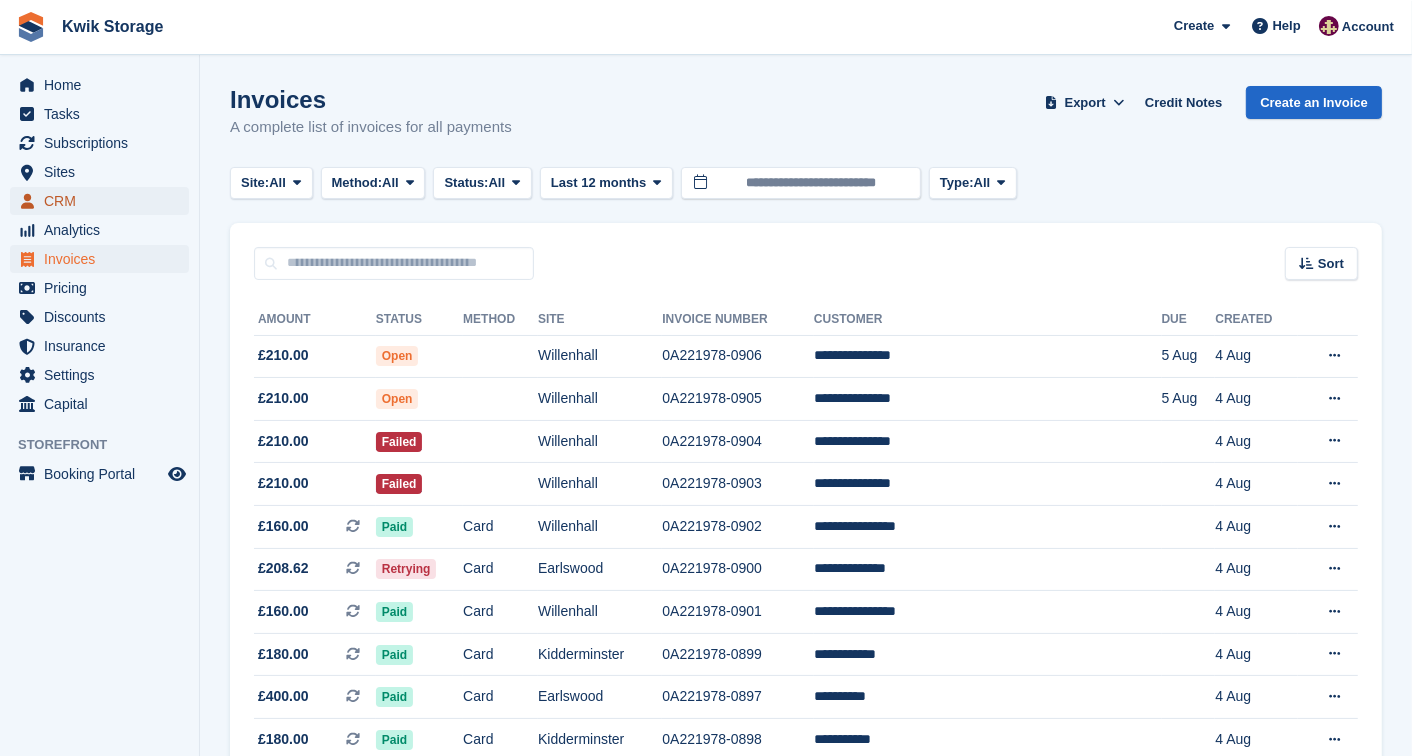 click on "CRM" at bounding box center (99, 201) 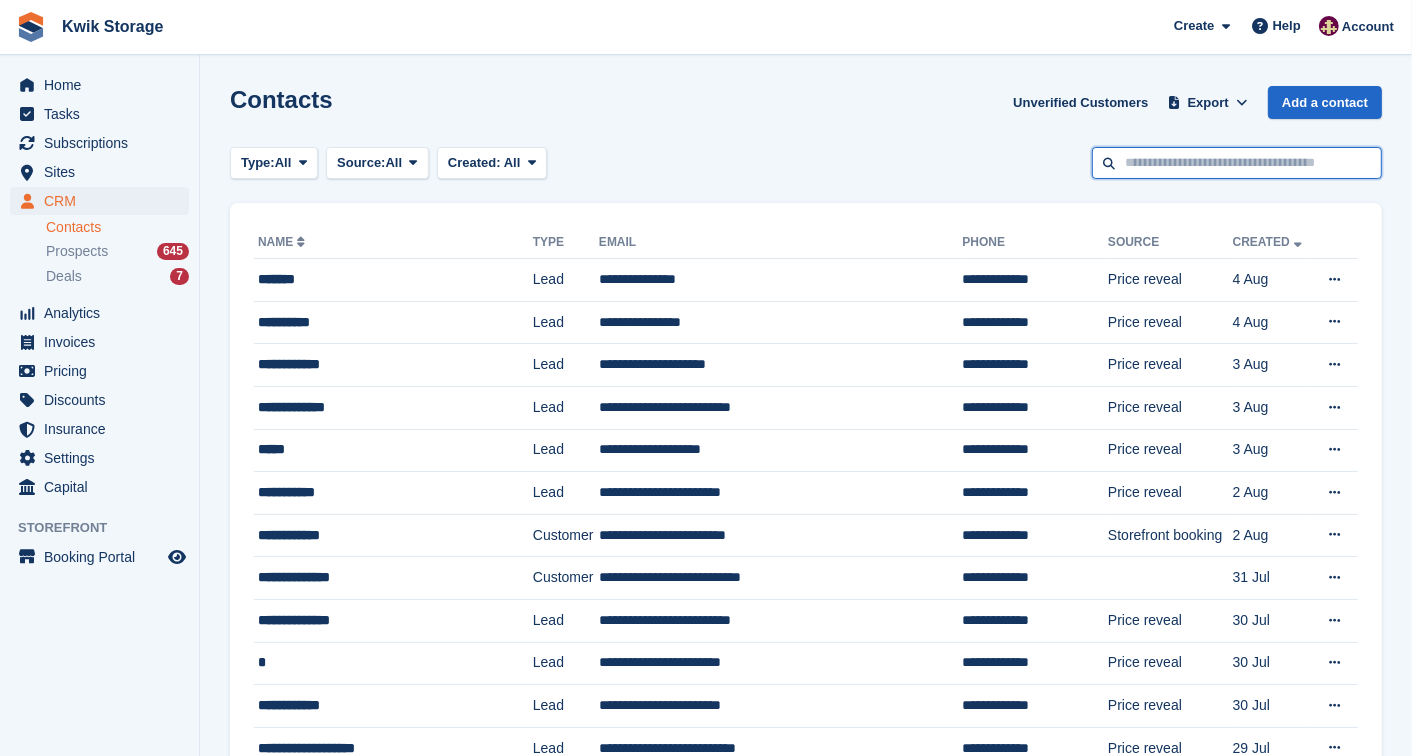 click at bounding box center [1237, 163] 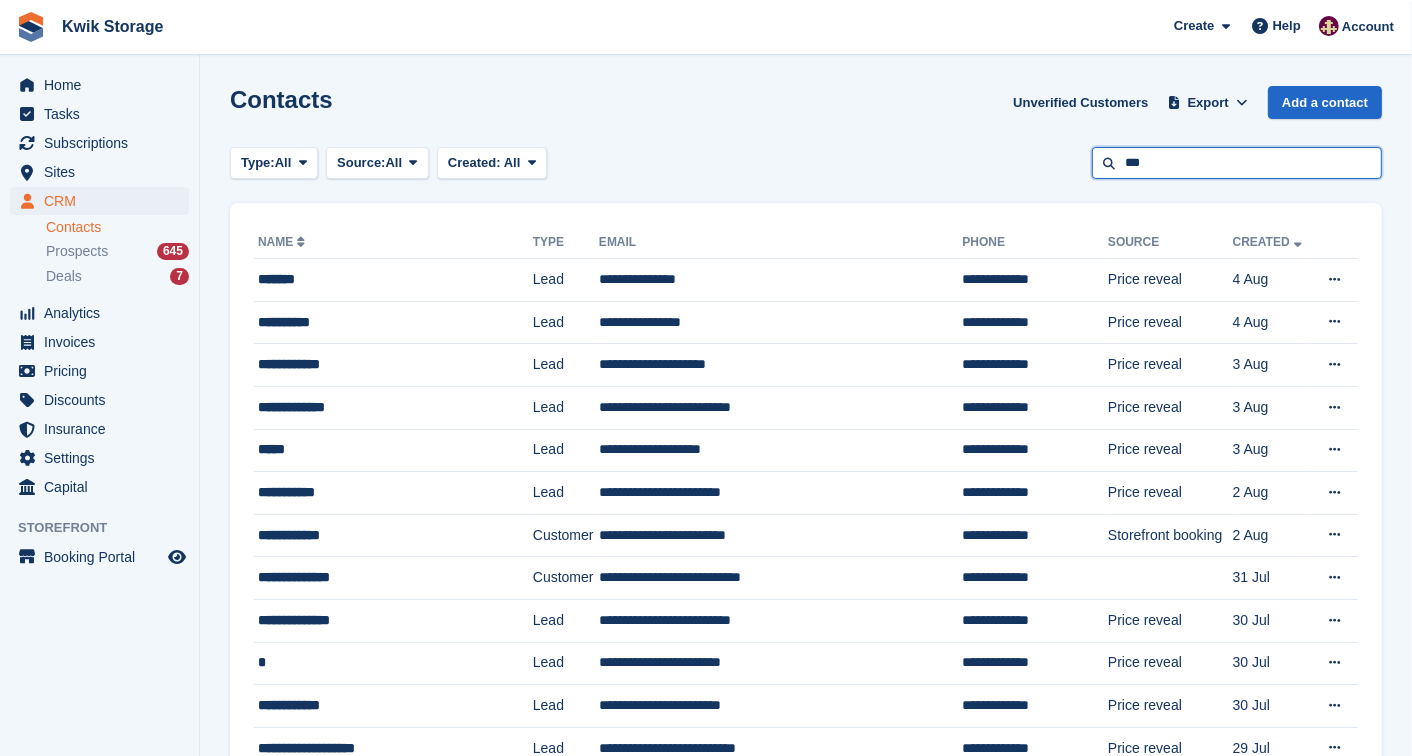 type on "***" 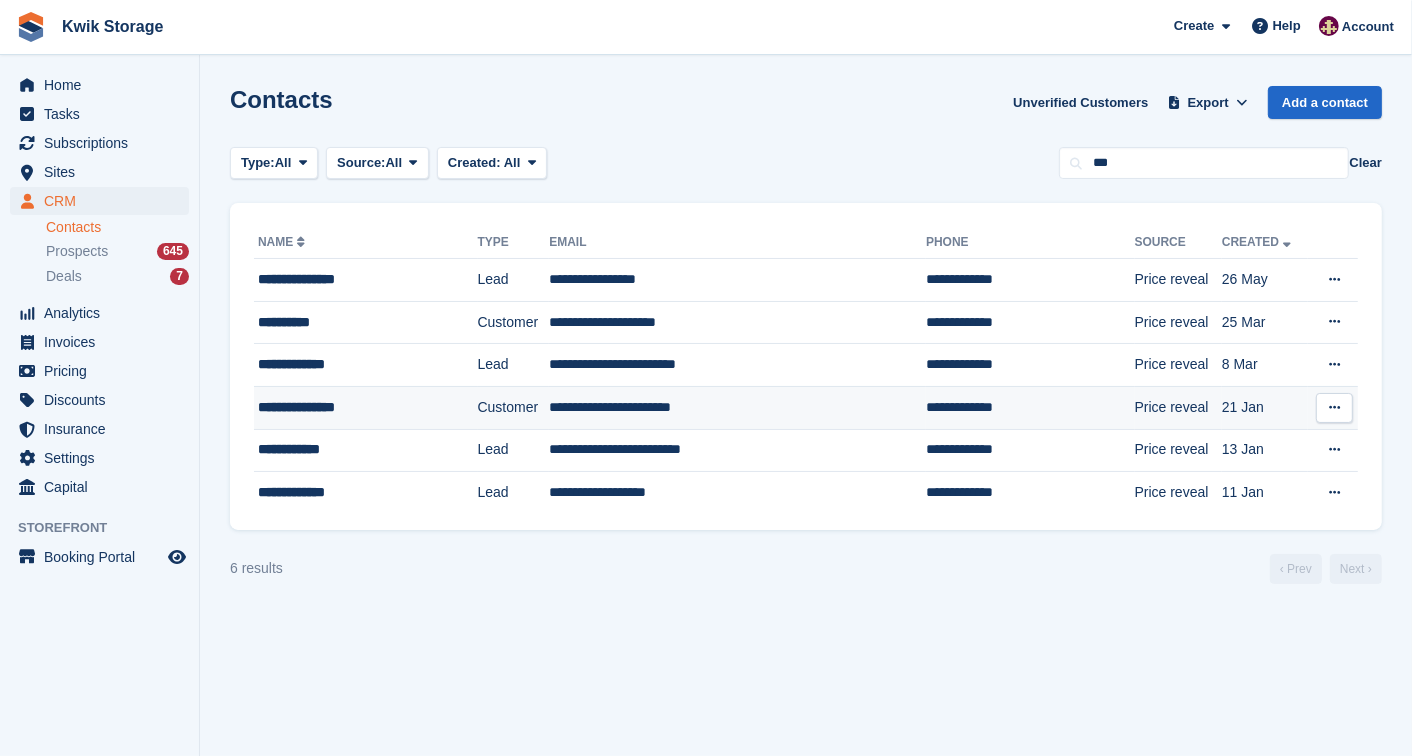 click on "**********" at bounding box center [737, 407] 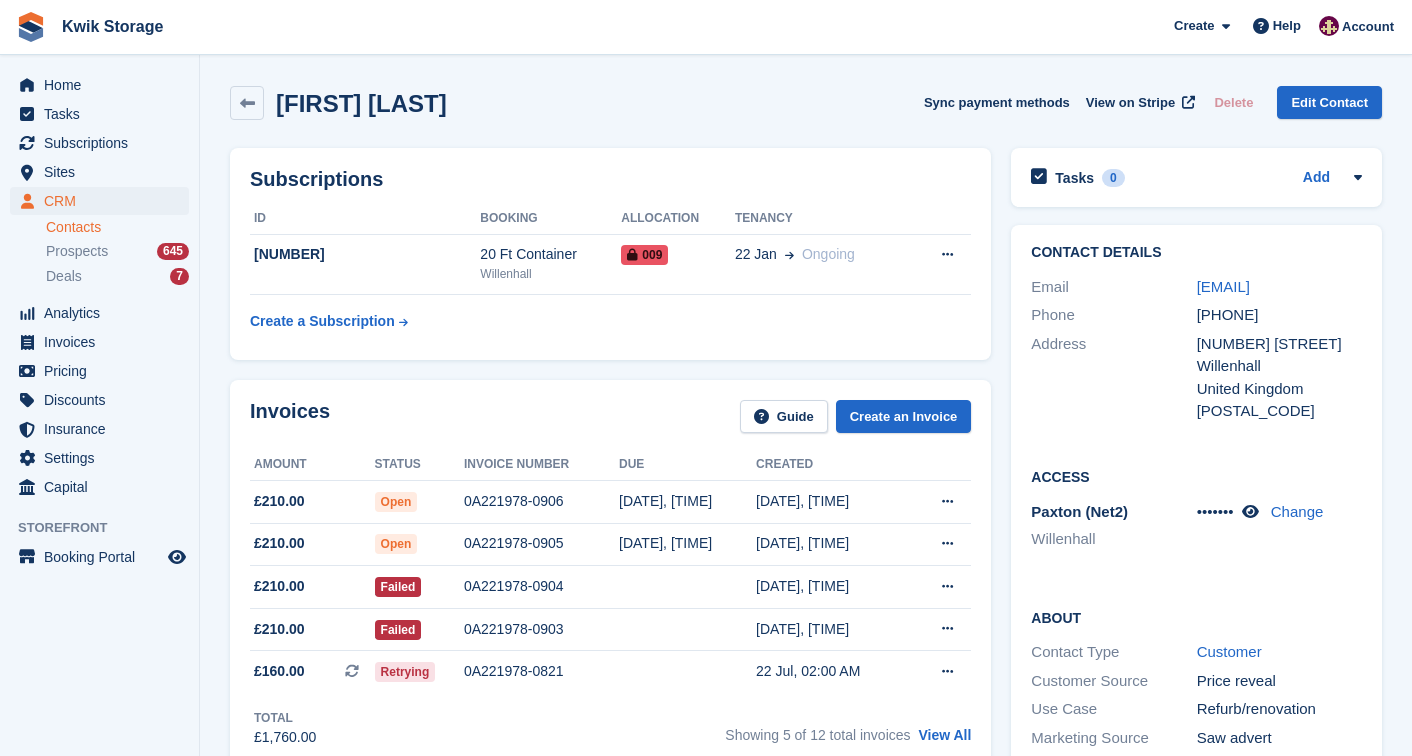 scroll, scrollTop: 0, scrollLeft: 0, axis: both 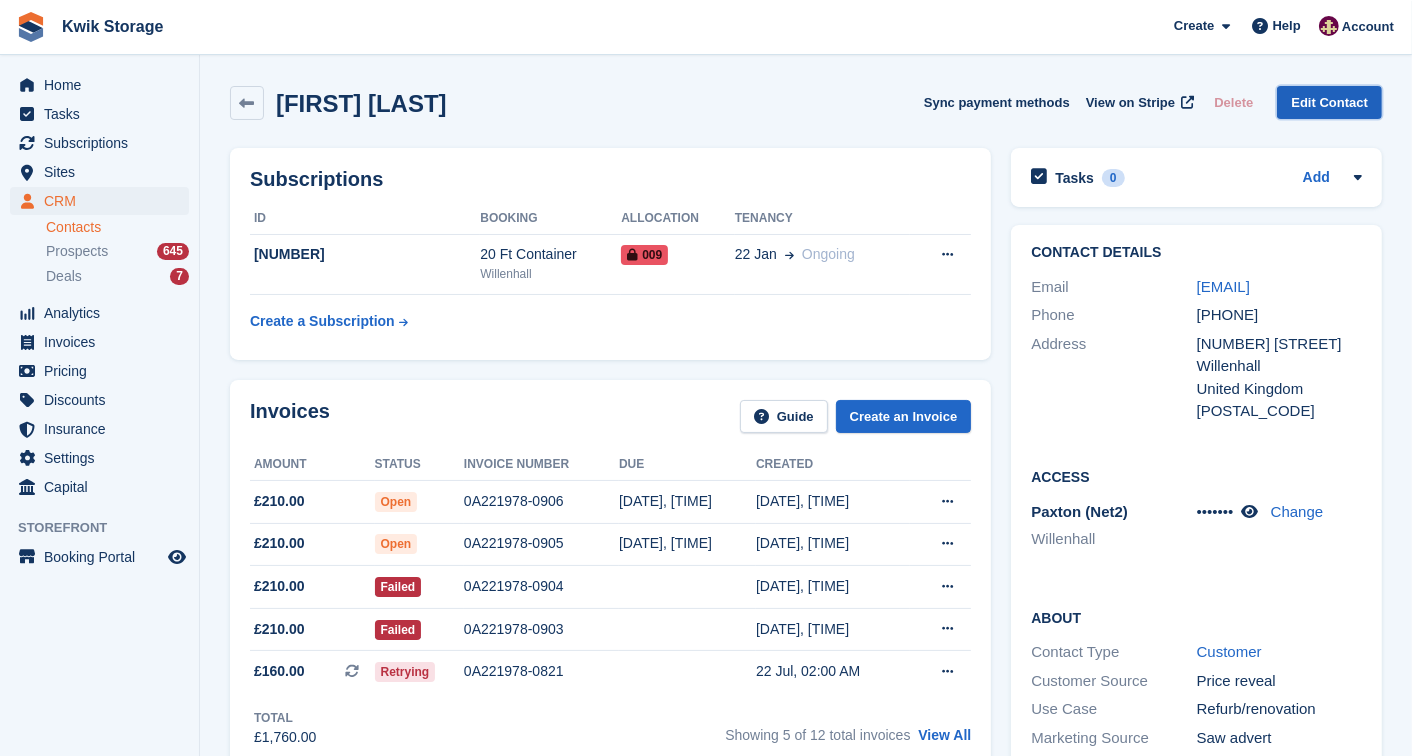 click on "Edit Contact" at bounding box center (1329, 102) 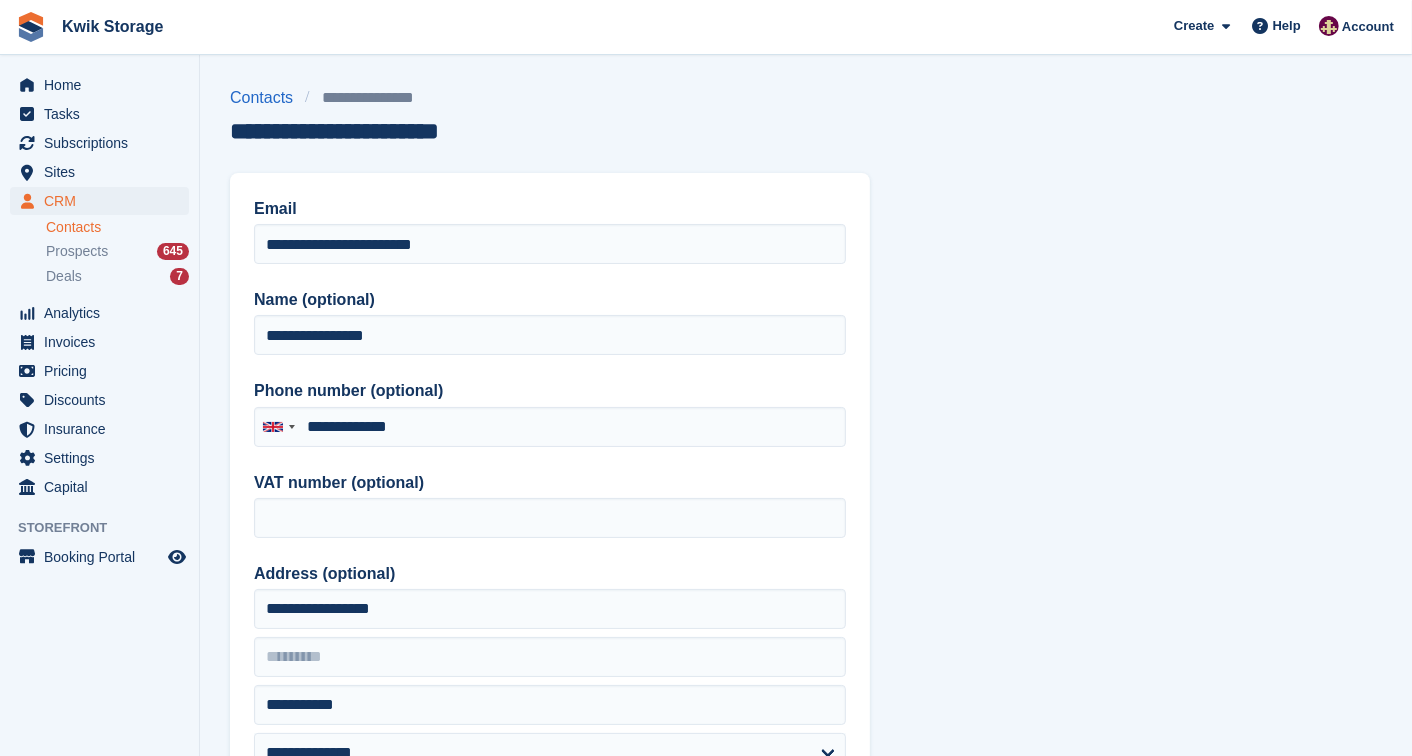 type on "**********" 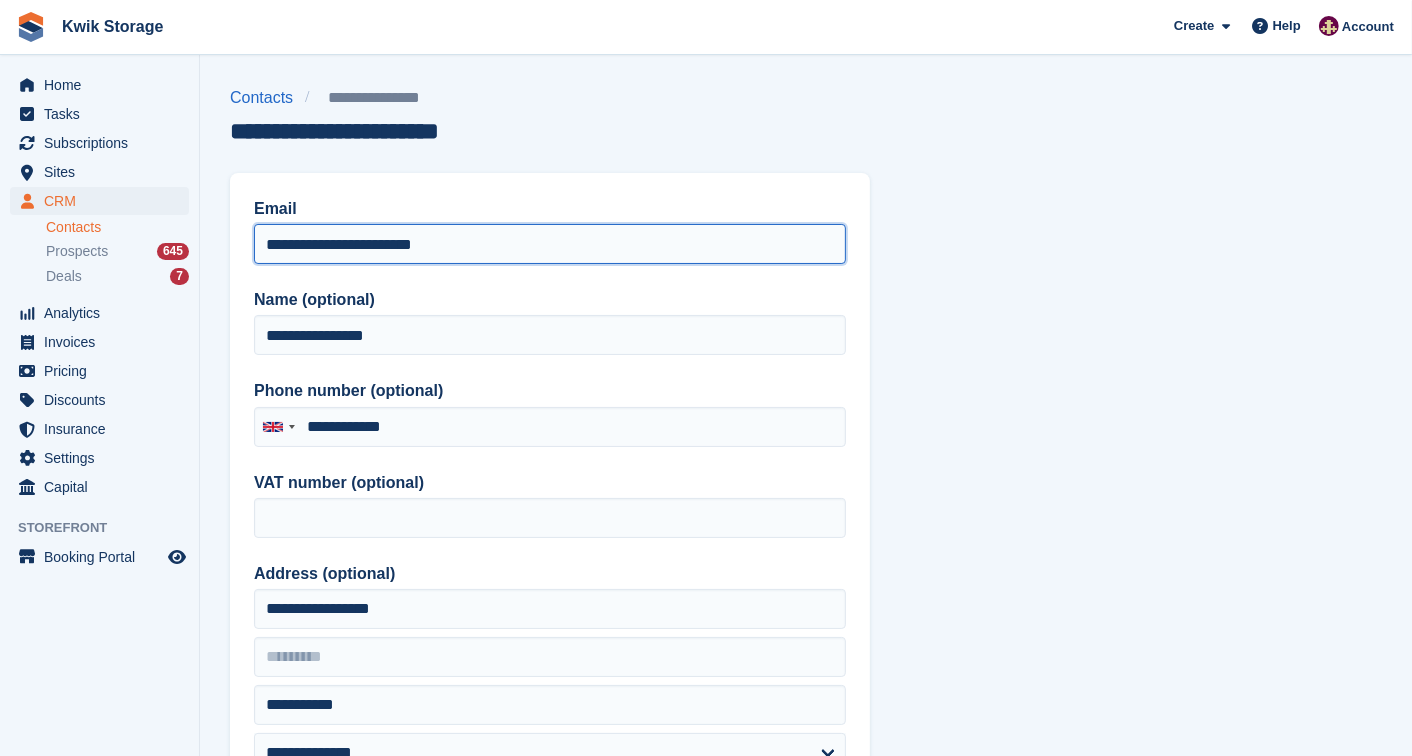 click on "**********" at bounding box center (550, 244) 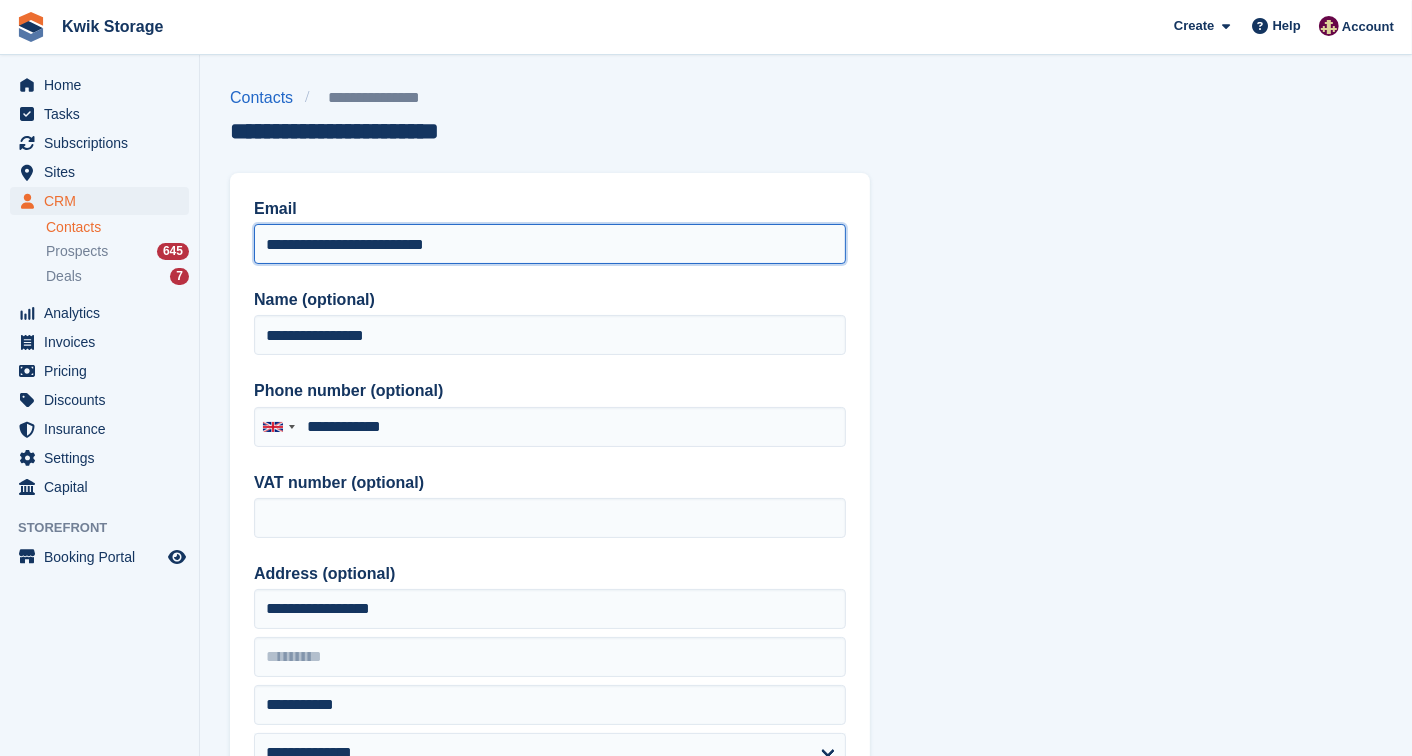 type on "**********" 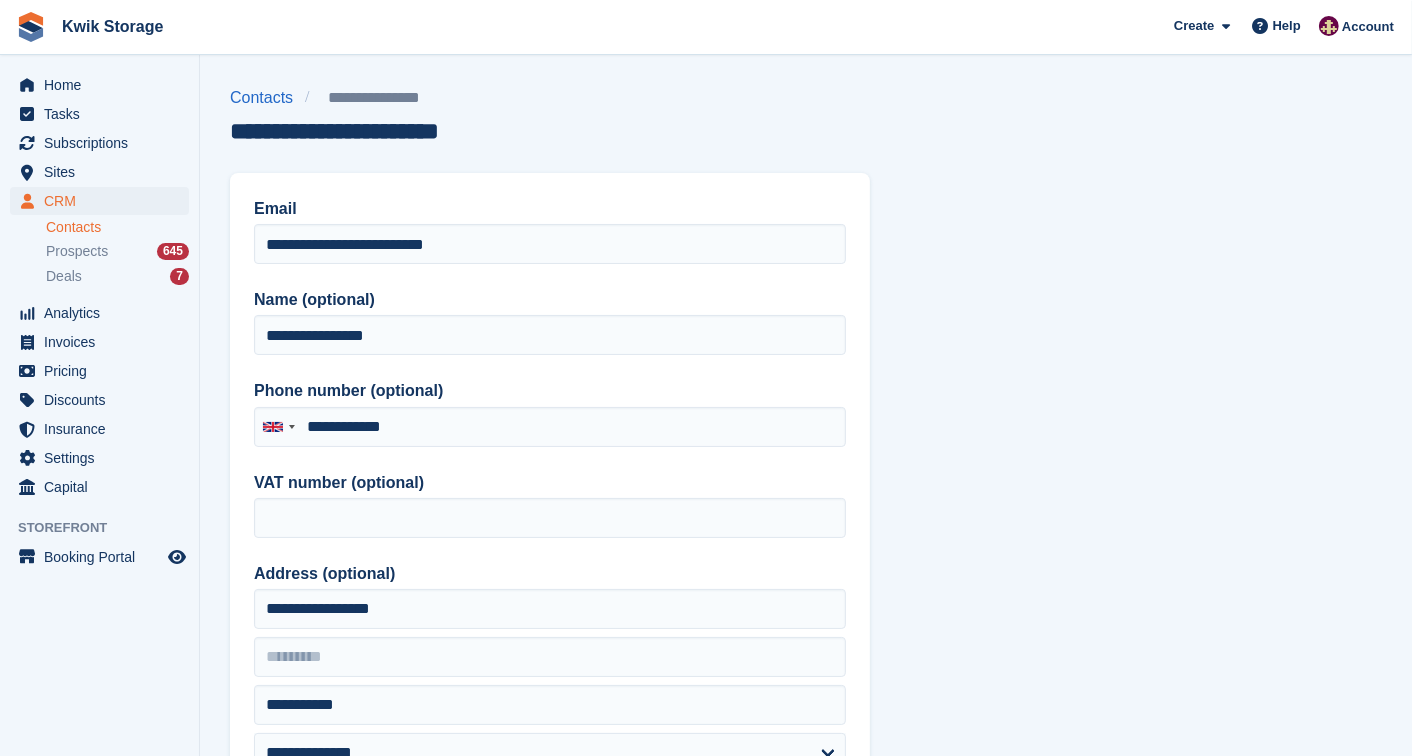 click on "Sites
Sites" at bounding box center [99, 172] 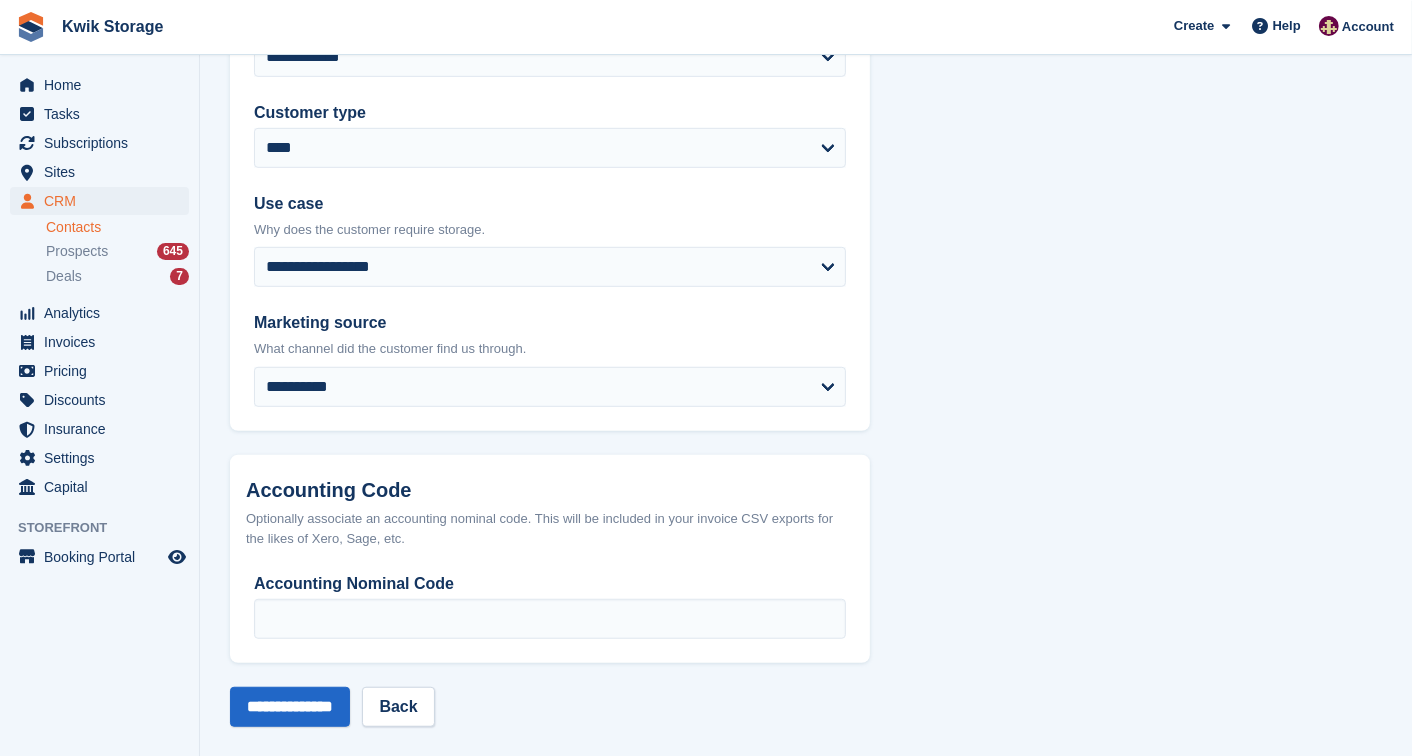 scroll, scrollTop: 946, scrollLeft: 0, axis: vertical 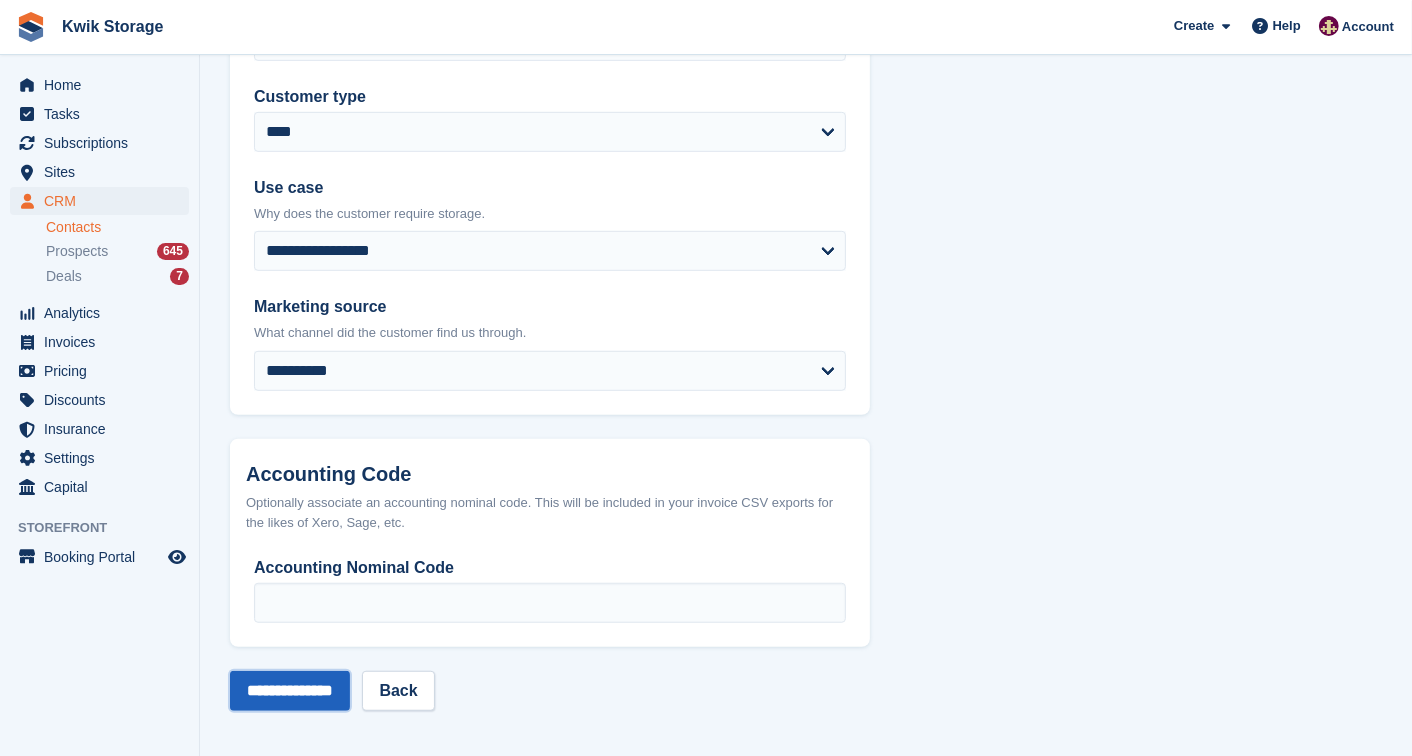 click on "**********" at bounding box center (290, 691) 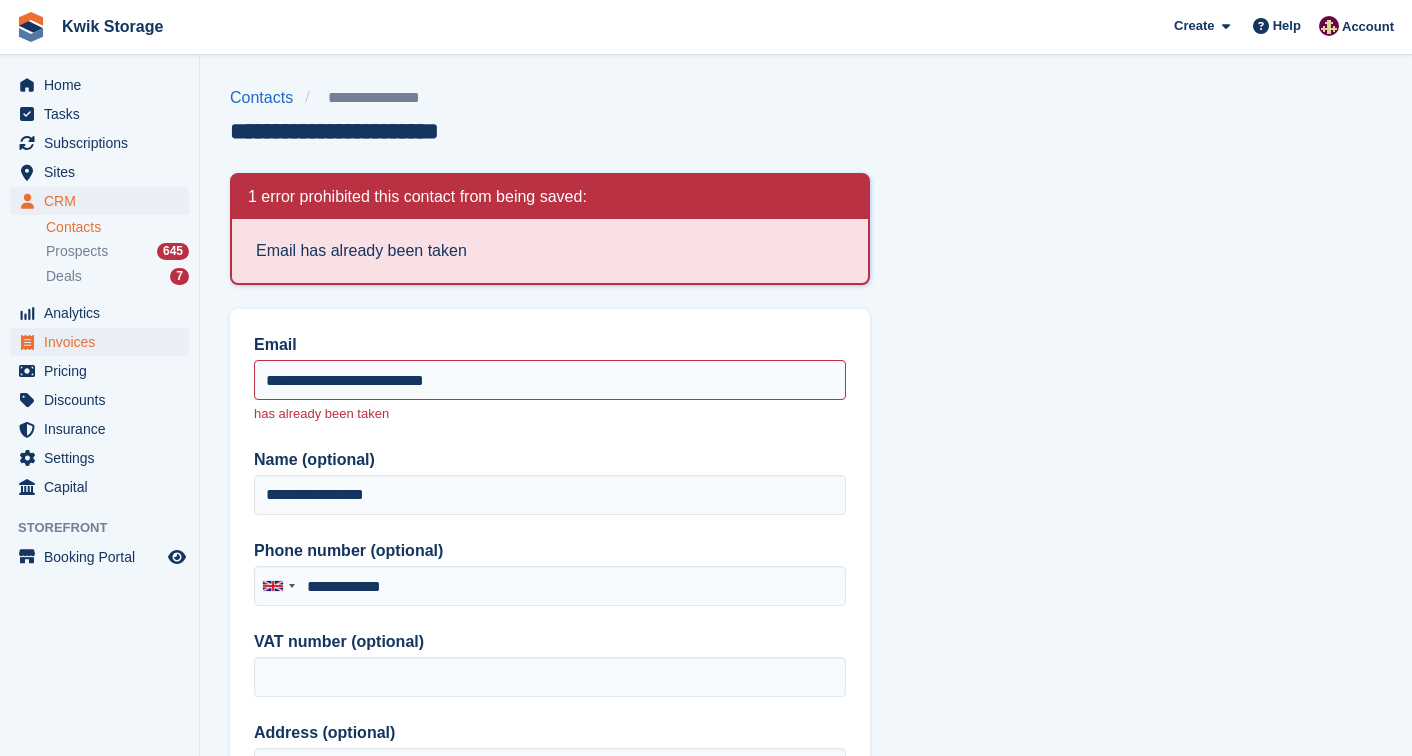 scroll, scrollTop: 0, scrollLeft: 0, axis: both 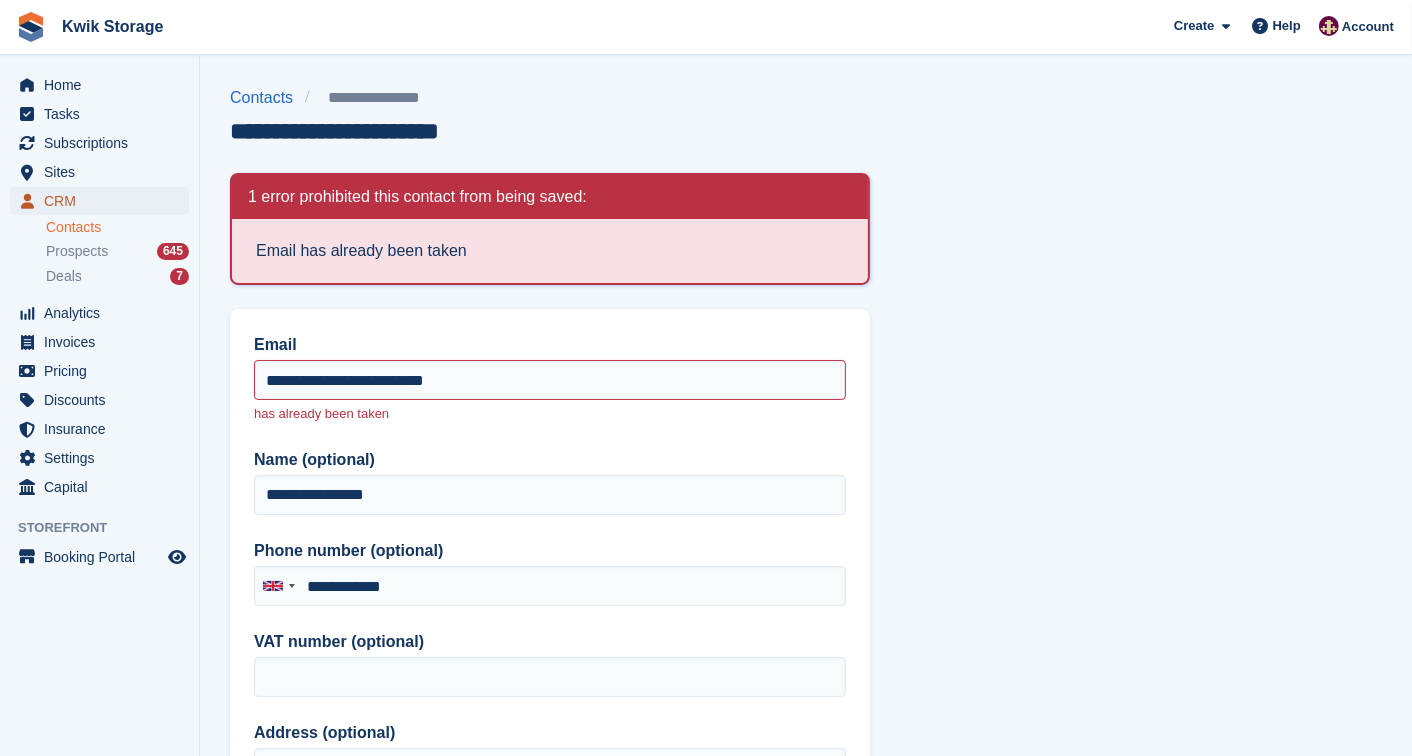 click on "CRM" at bounding box center [104, 201] 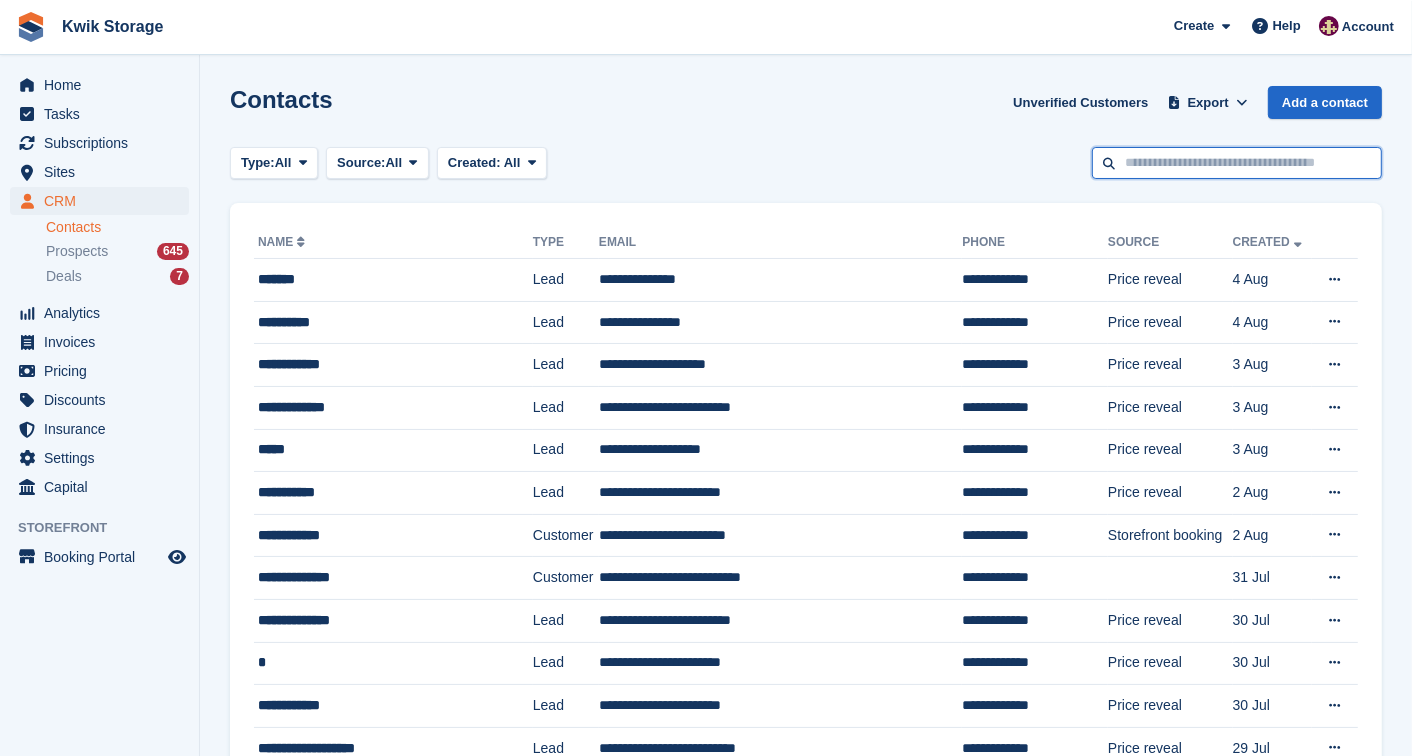 click at bounding box center (1237, 163) 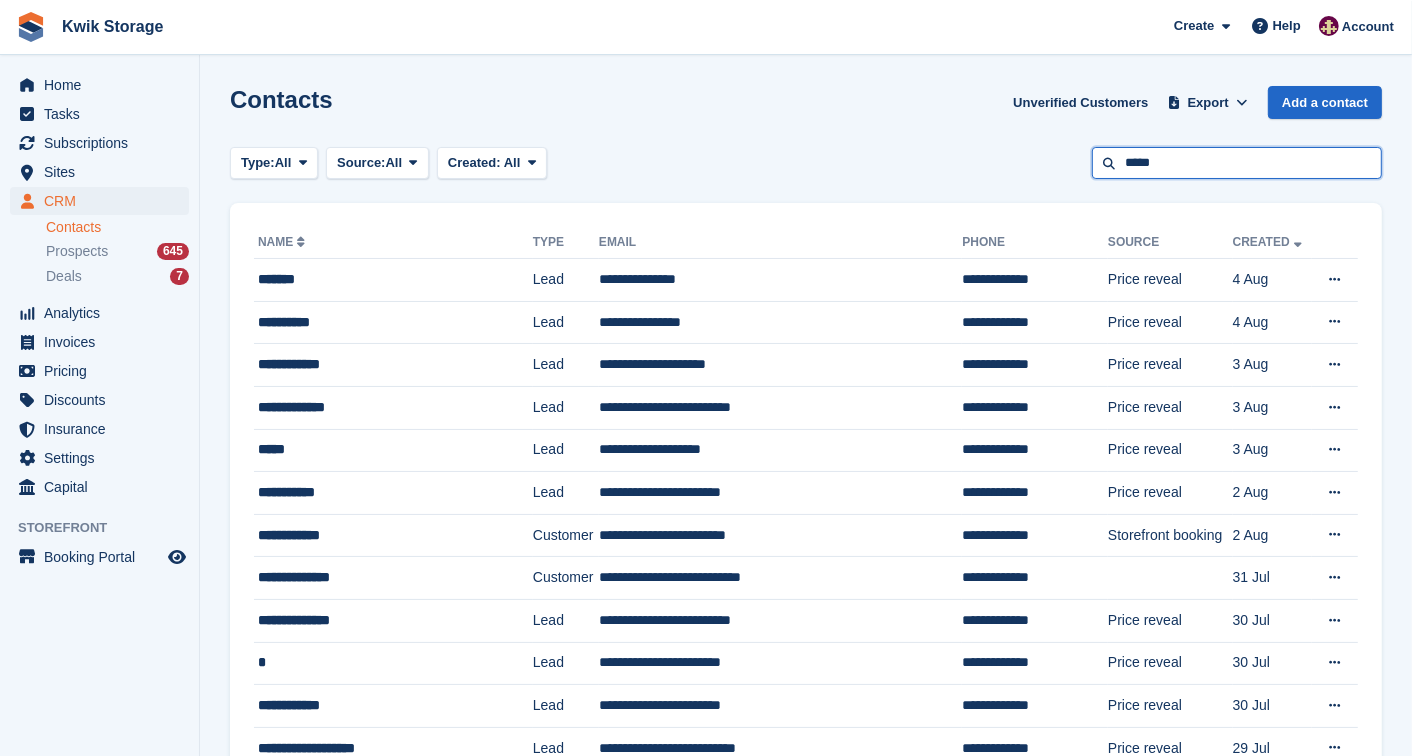 type on "*****" 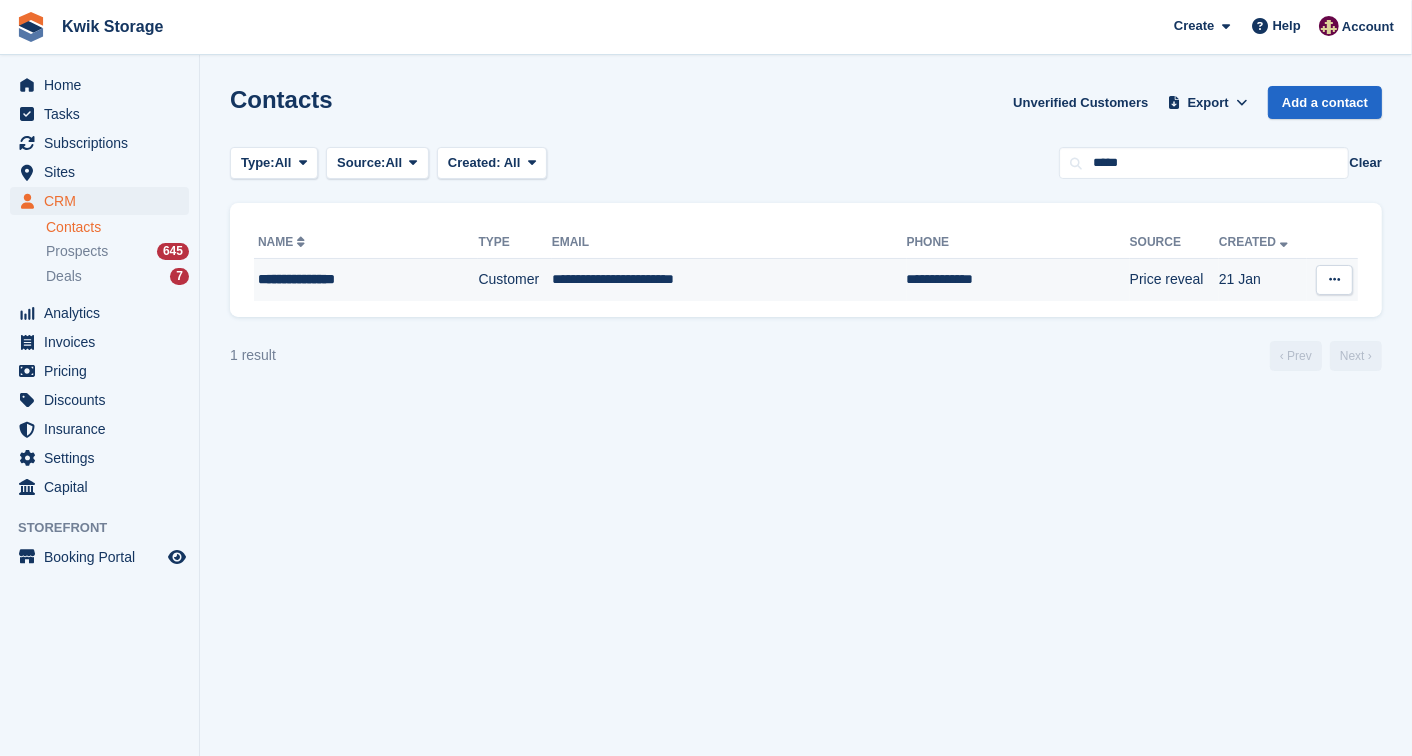 click on "Customer" at bounding box center (514, 280) 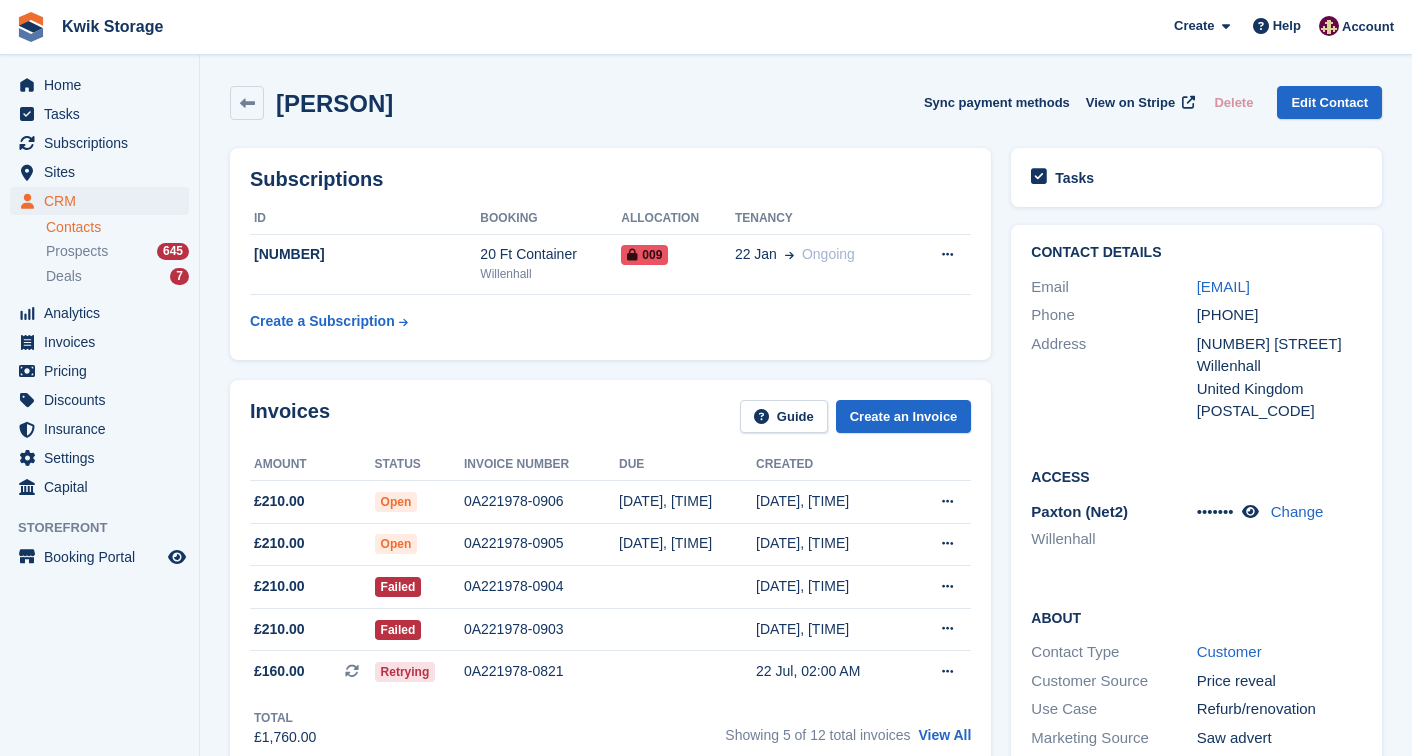 scroll, scrollTop: 0, scrollLeft: 0, axis: both 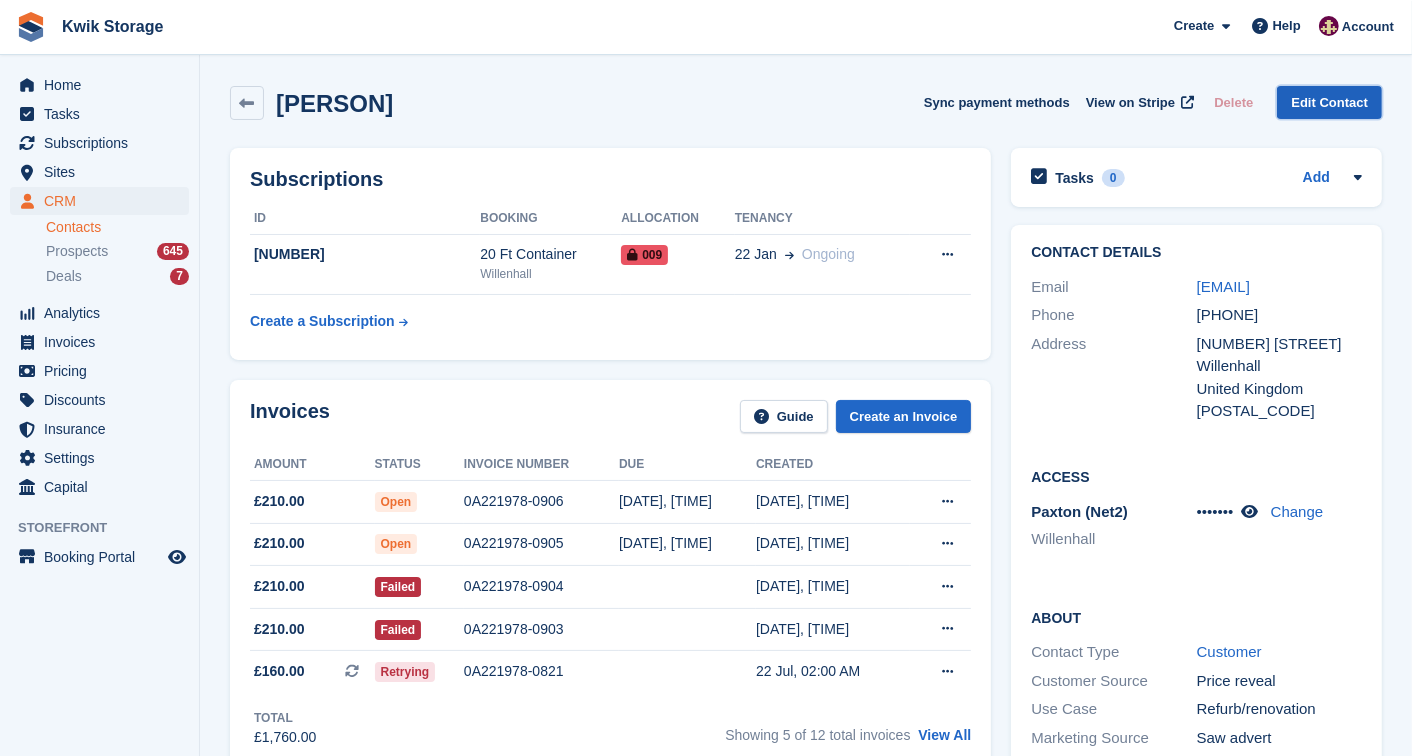click on "Edit Contact" at bounding box center [1329, 102] 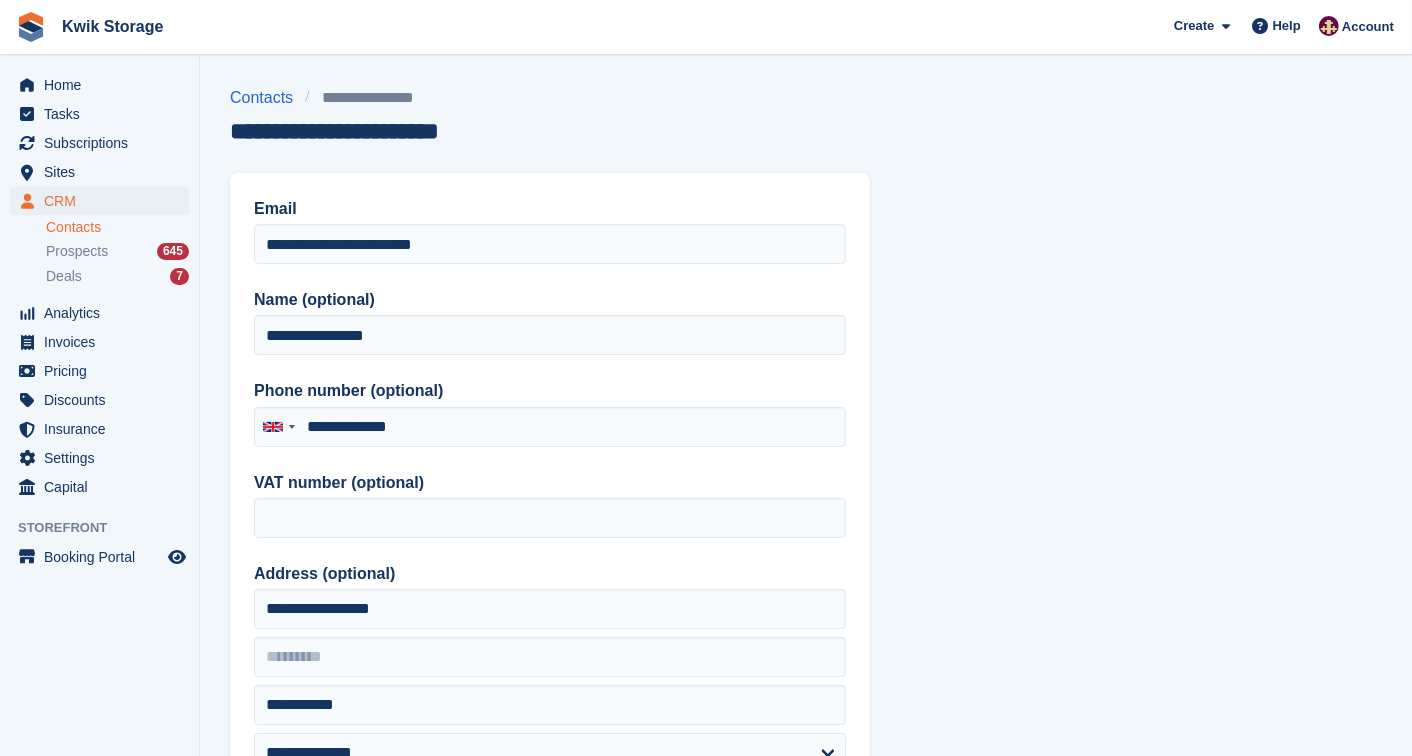 type on "**********" 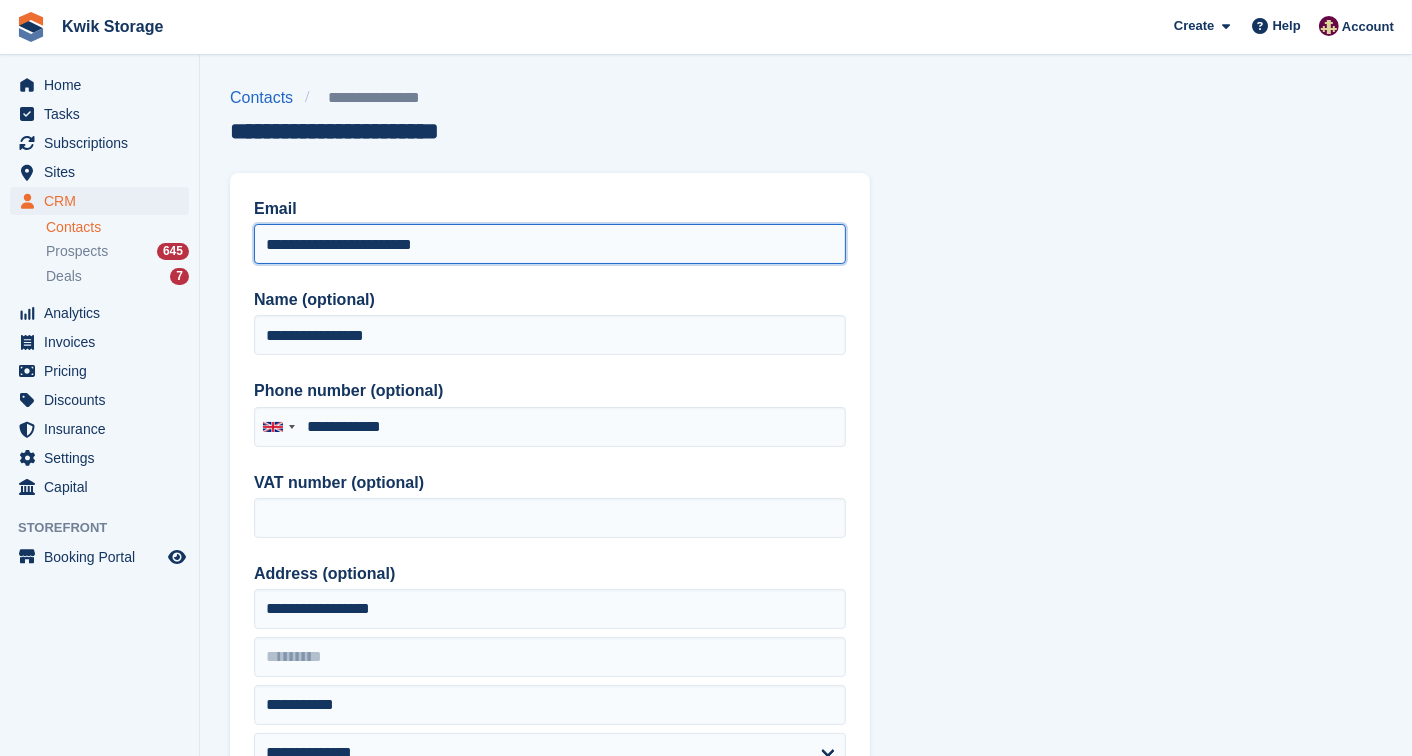 click on "**********" at bounding box center [550, 244] 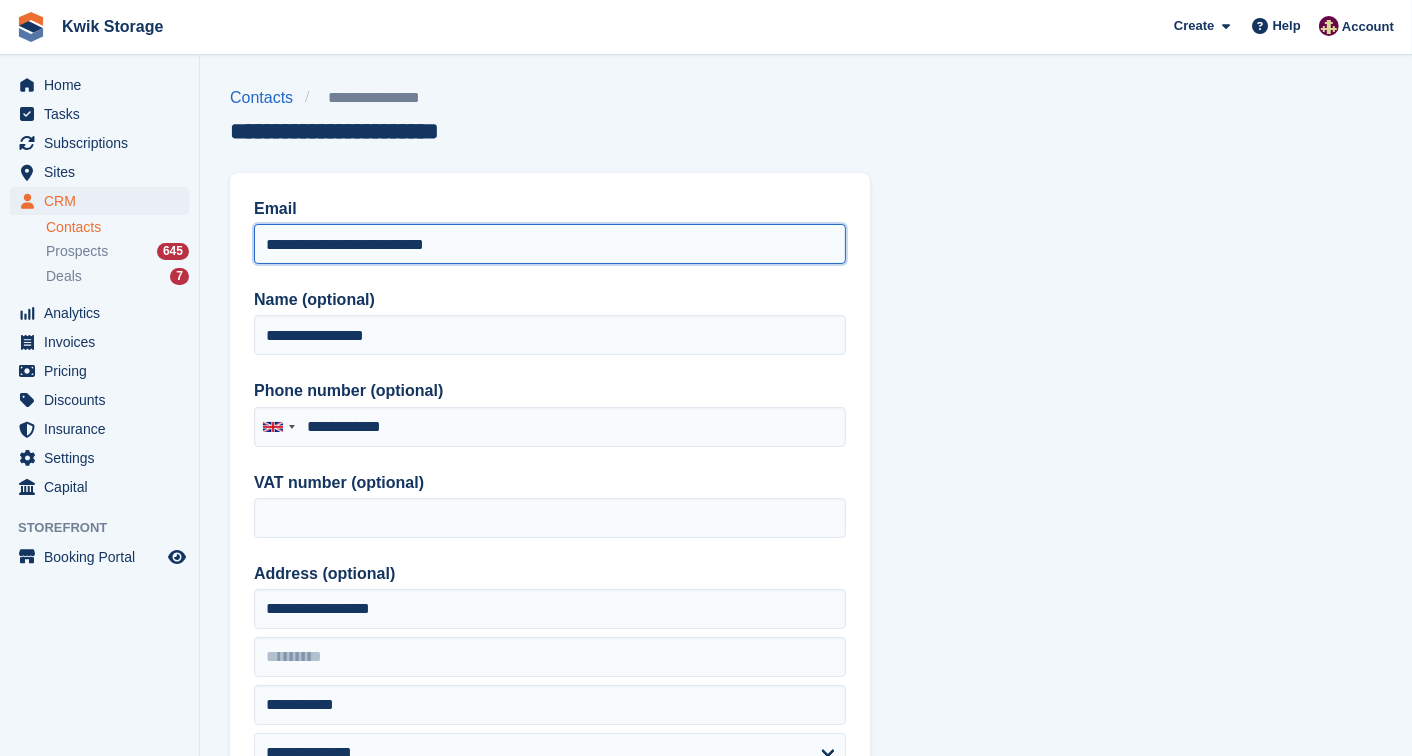 type on "**********" 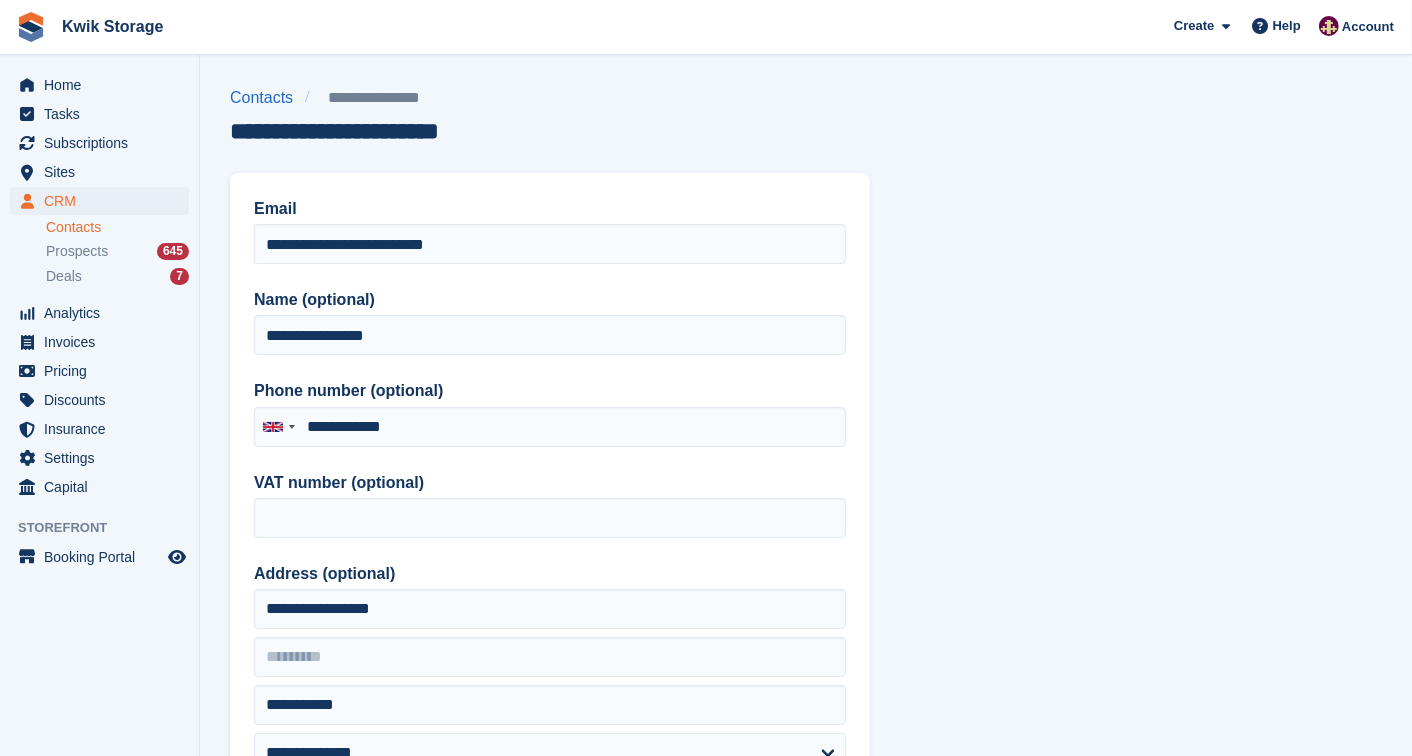 drag, startPoint x: 1014, startPoint y: 475, endPoint x: 908, endPoint y: 442, distance: 111.01801 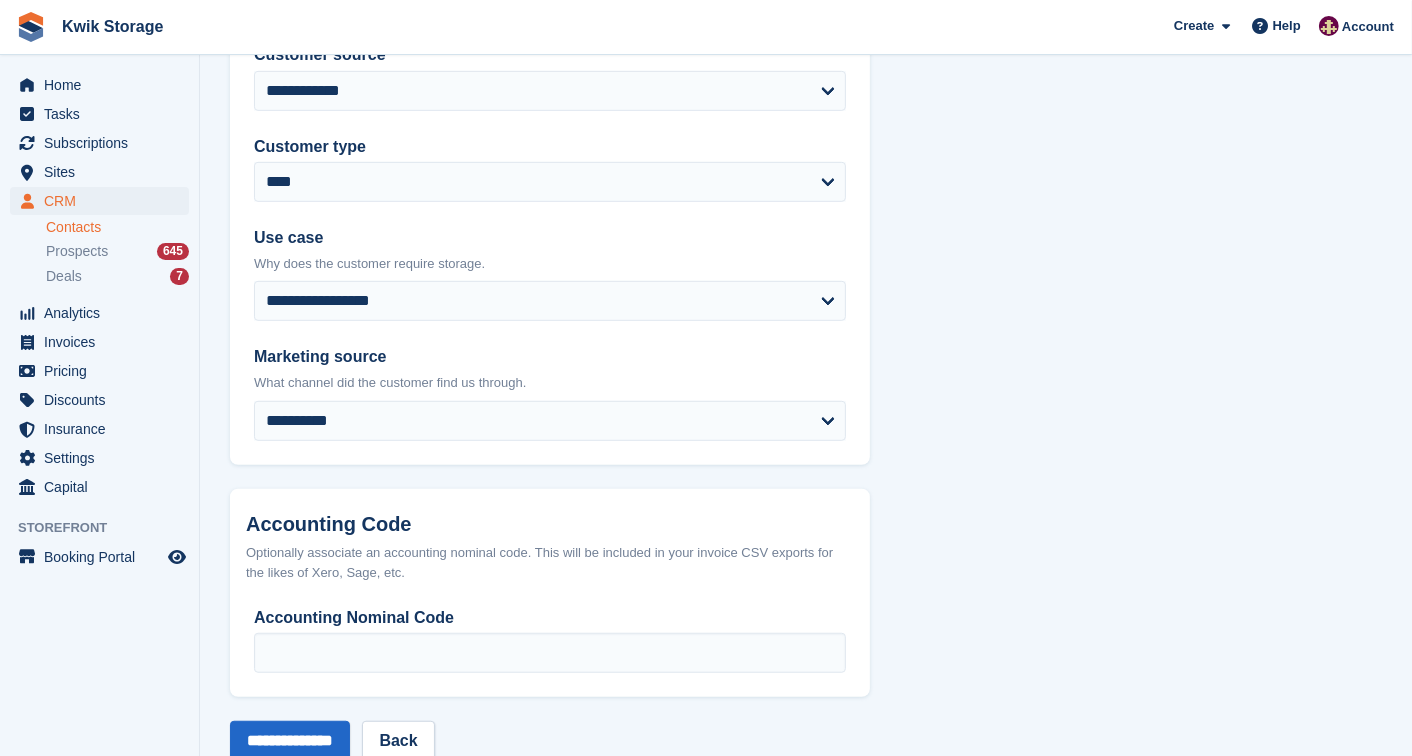 scroll, scrollTop: 946, scrollLeft: 0, axis: vertical 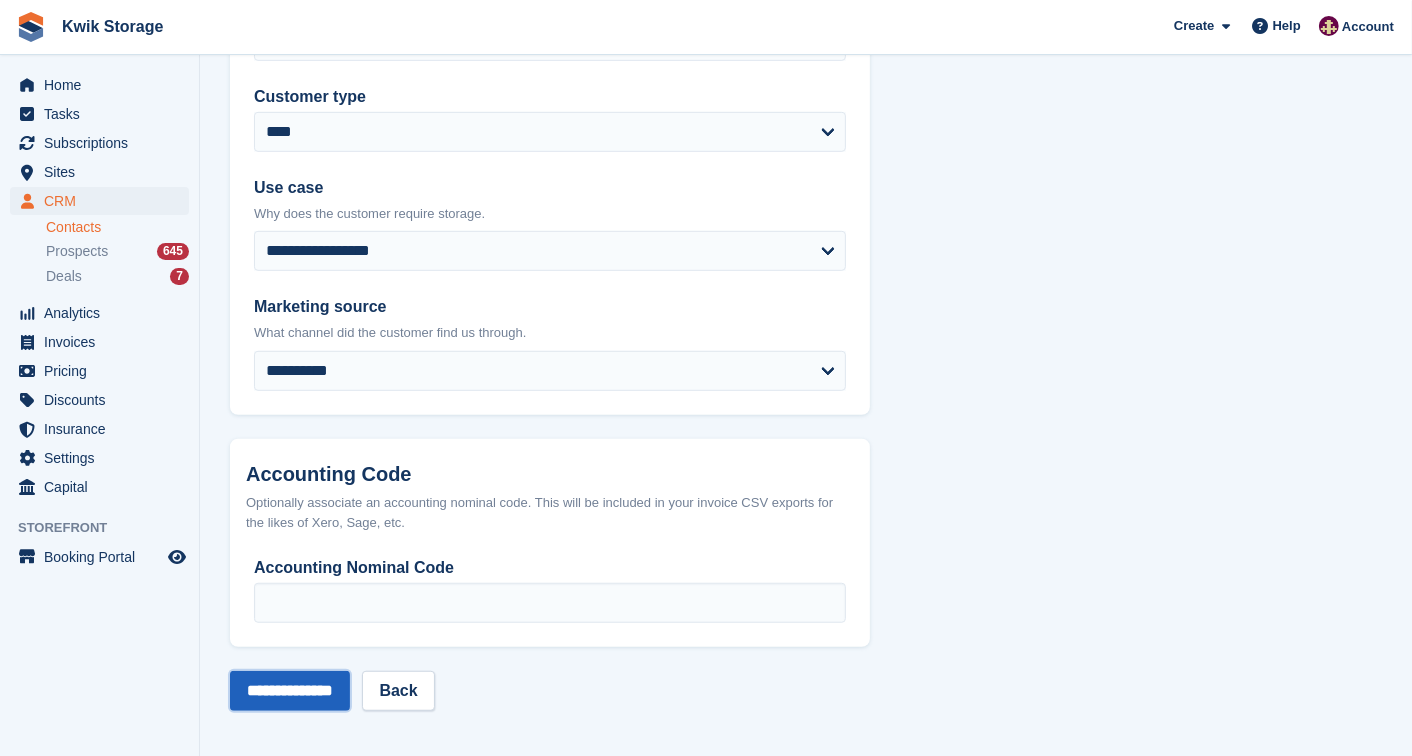 click on "**********" at bounding box center (290, 691) 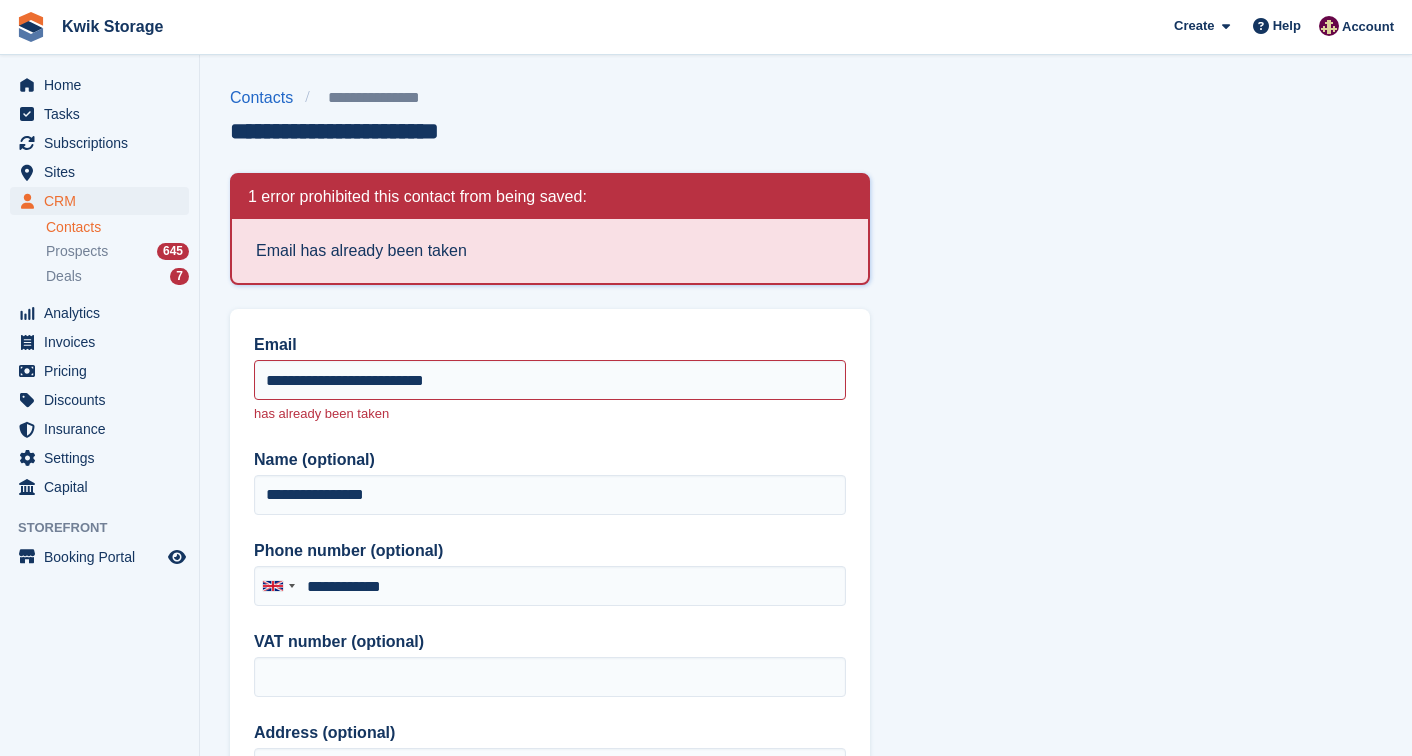 scroll, scrollTop: 0, scrollLeft: 0, axis: both 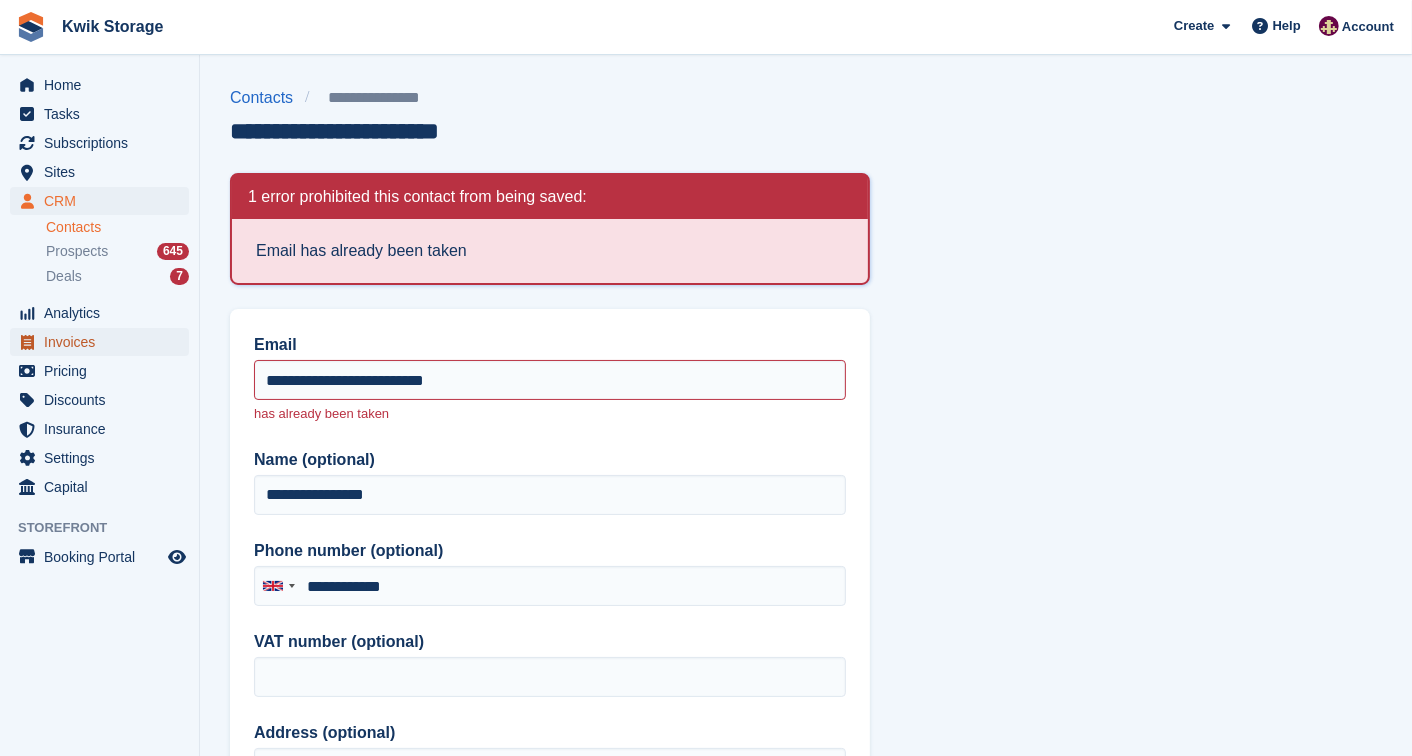 click on "Invoices" at bounding box center [104, 342] 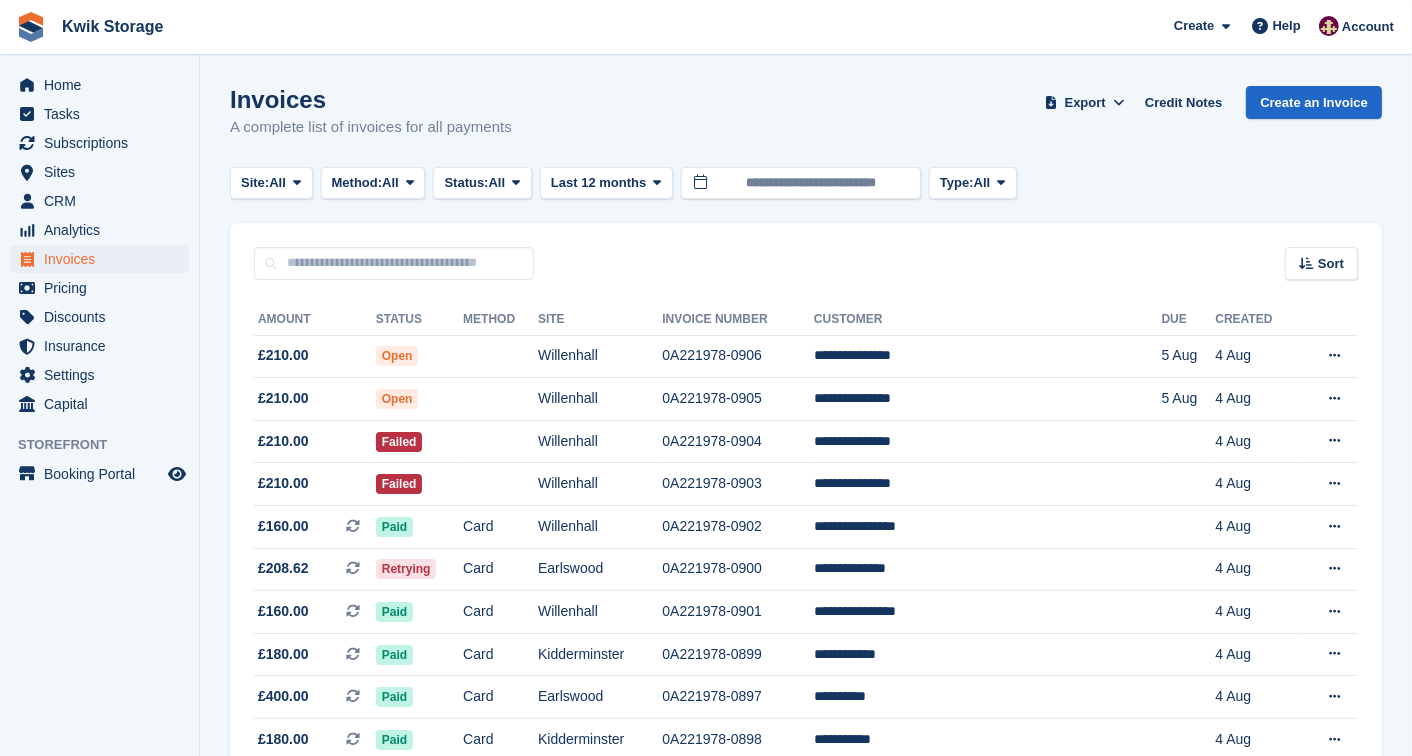 scroll, scrollTop: 44, scrollLeft: 0, axis: vertical 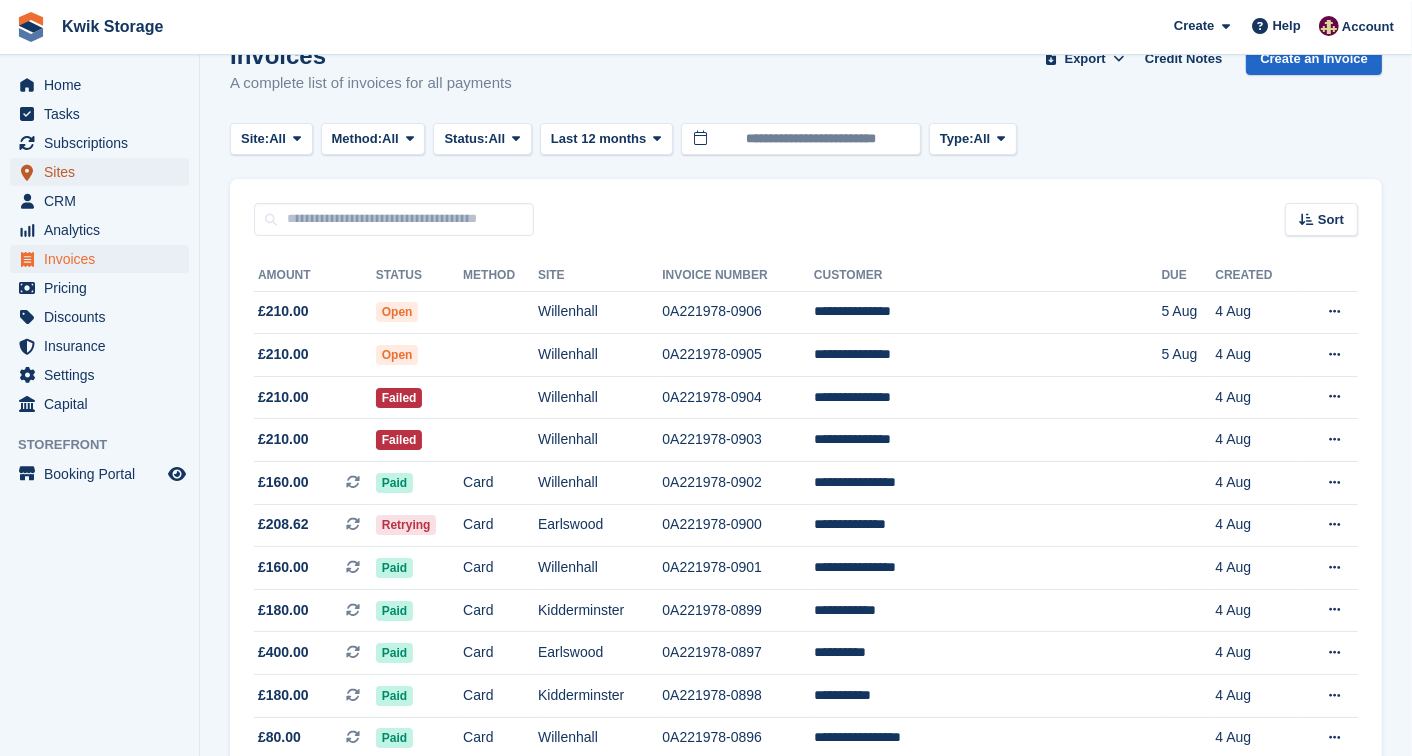 click on "Sites" at bounding box center (104, 172) 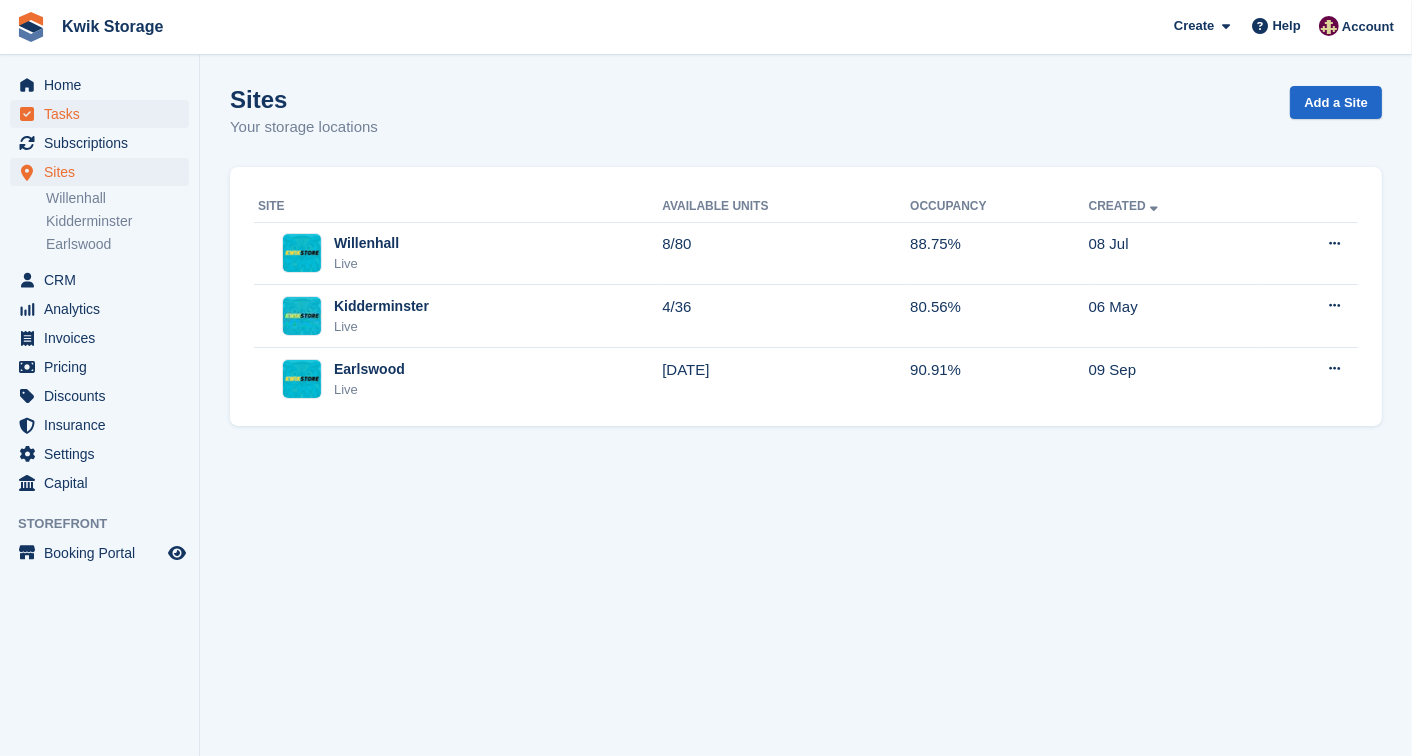 scroll, scrollTop: 0, scrollLeft: 0, axis: both 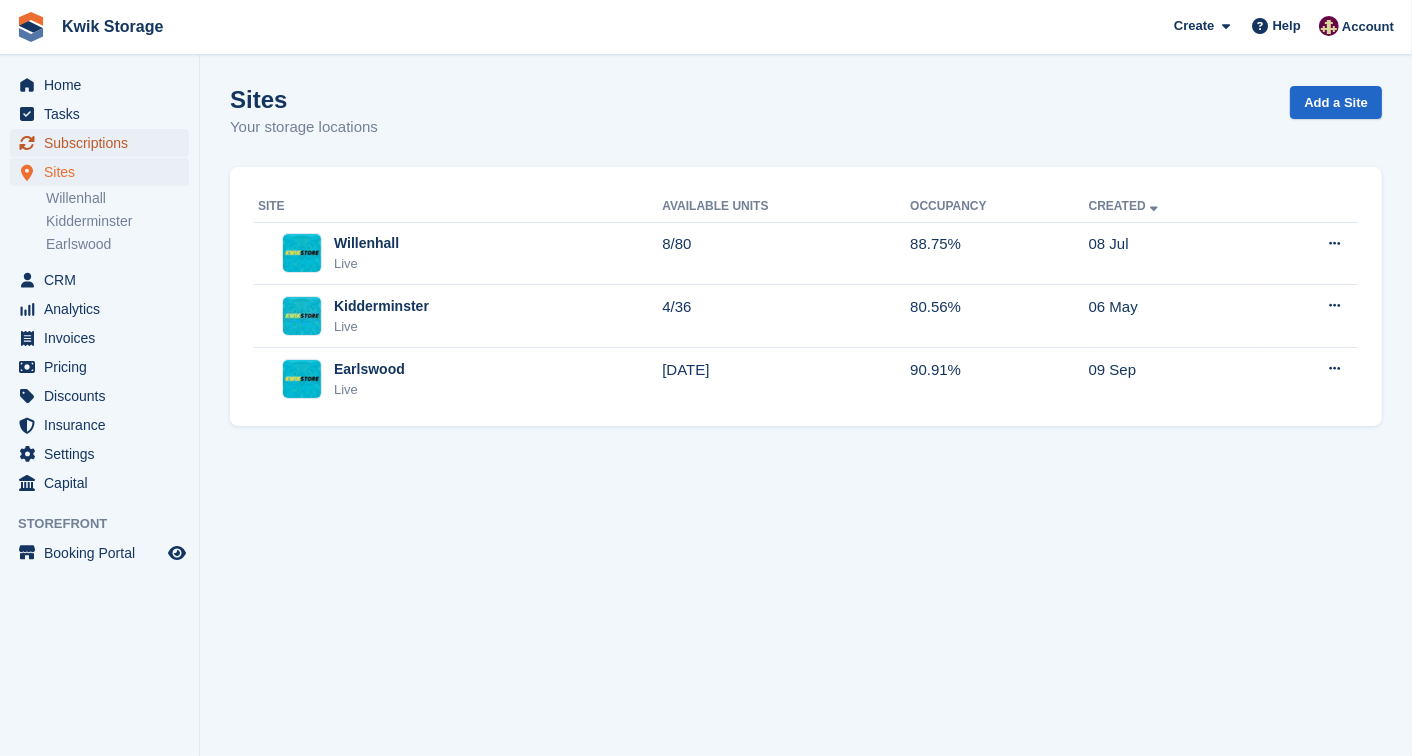 click on "Subscriptions" at bounding box center (104, 143) 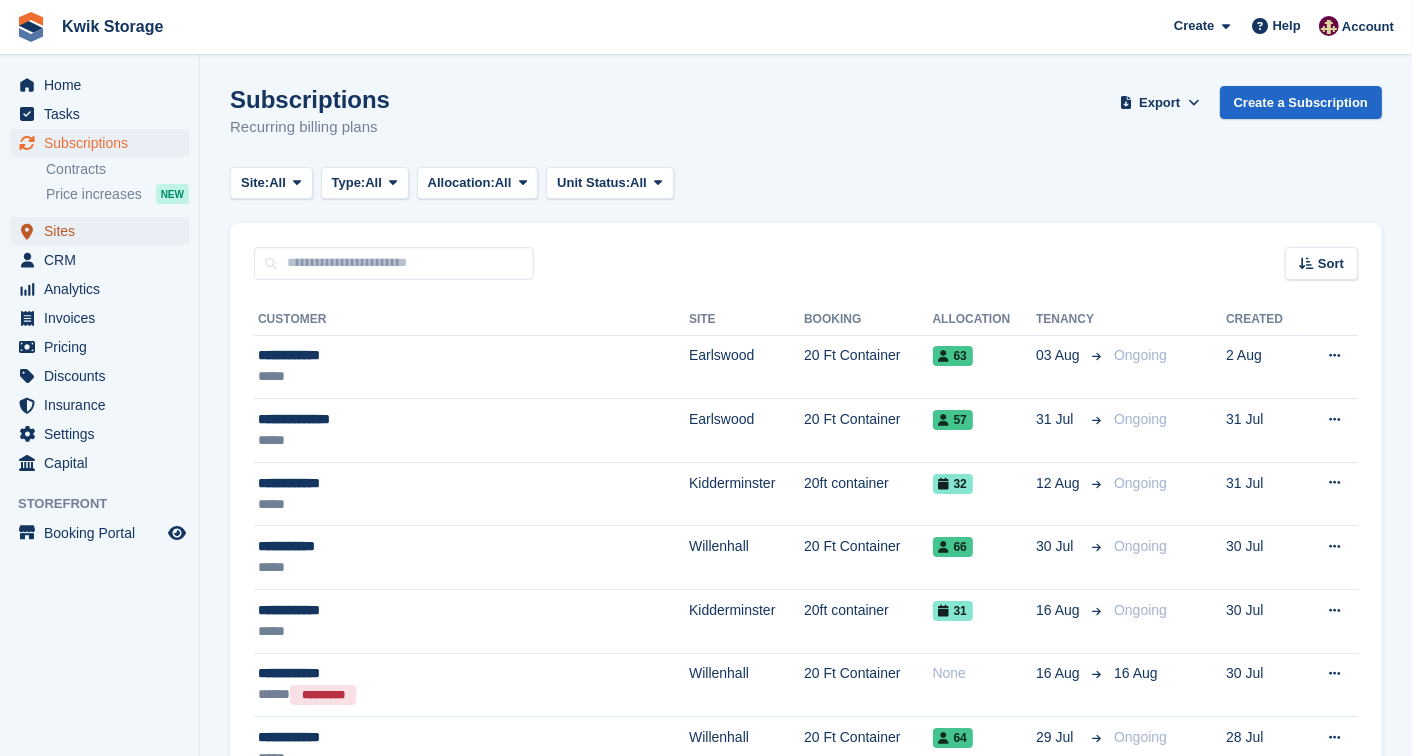 click on "Sites" at bounding box center [104, 231] 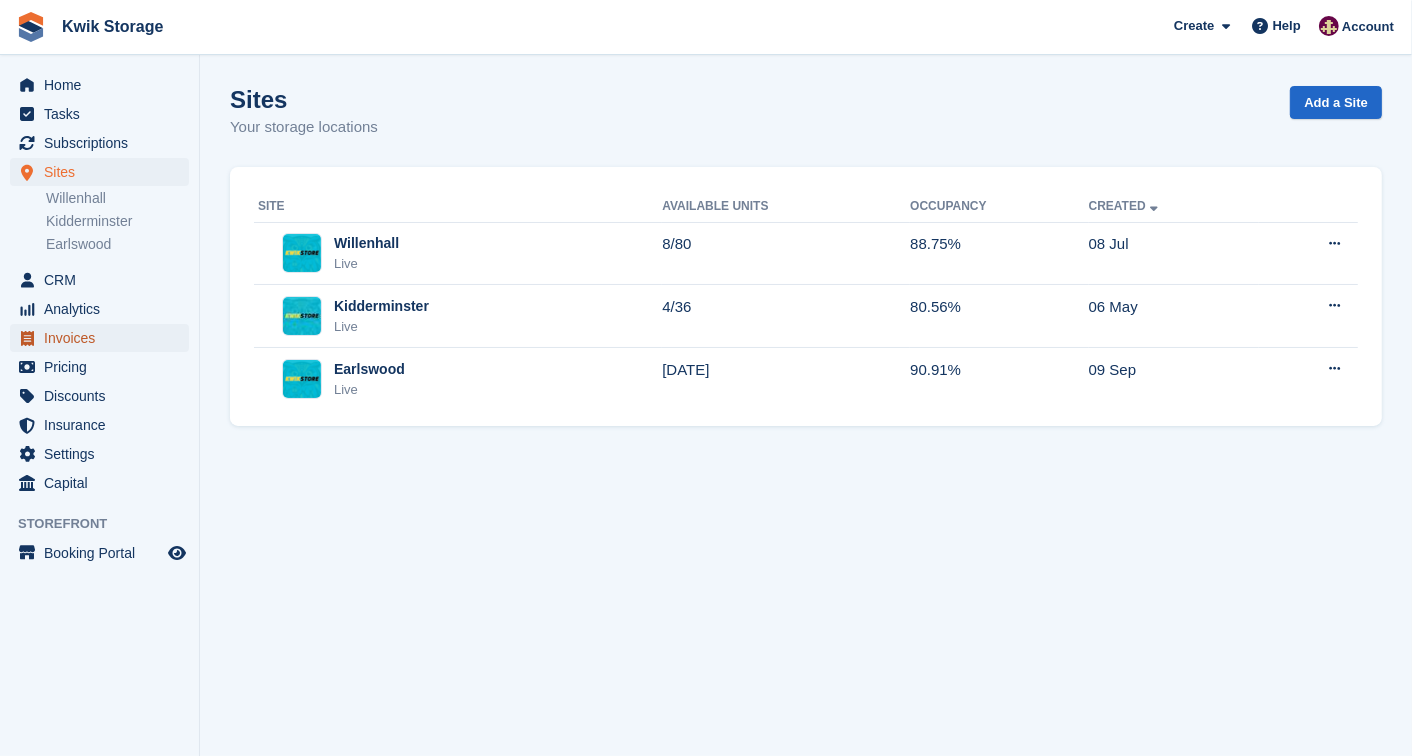 click on "Invoices" at bounding box center [104, 338] 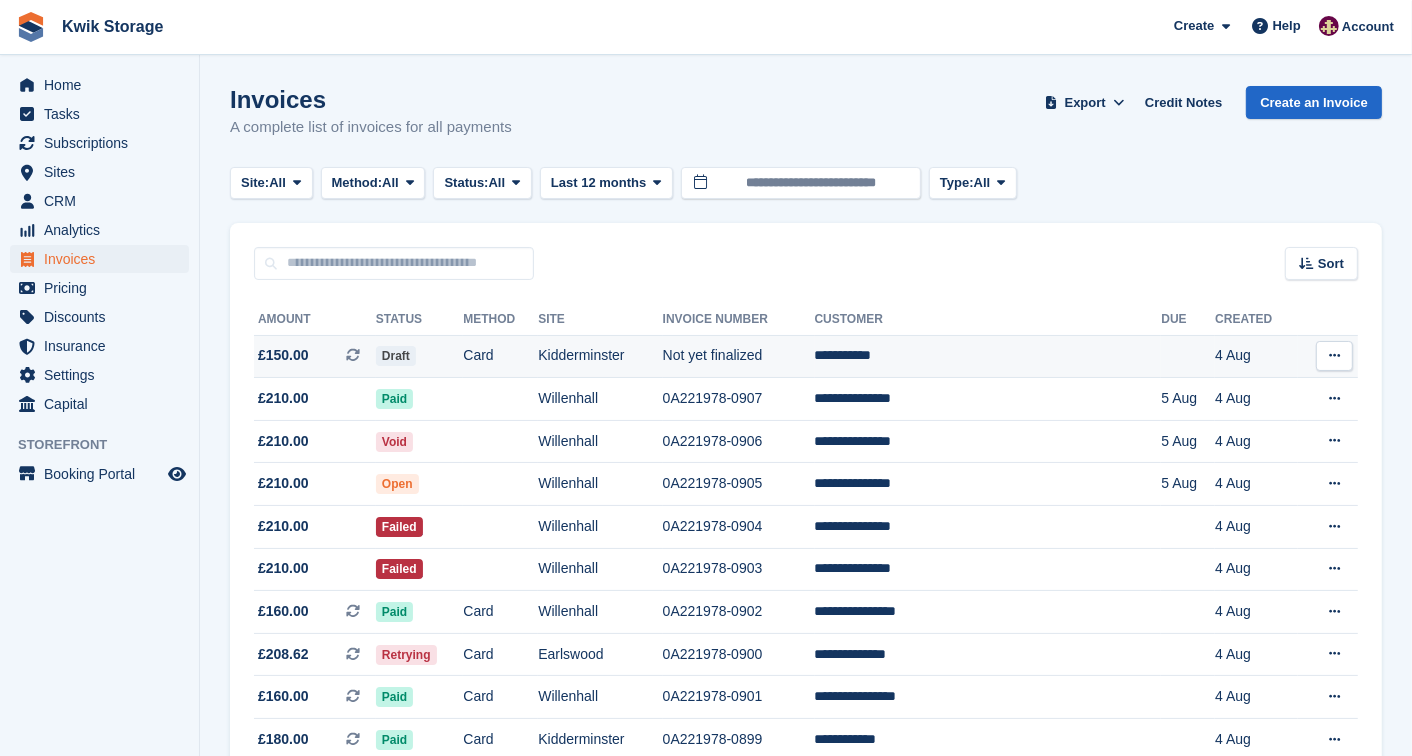 click at bounding box center [1334, 356] 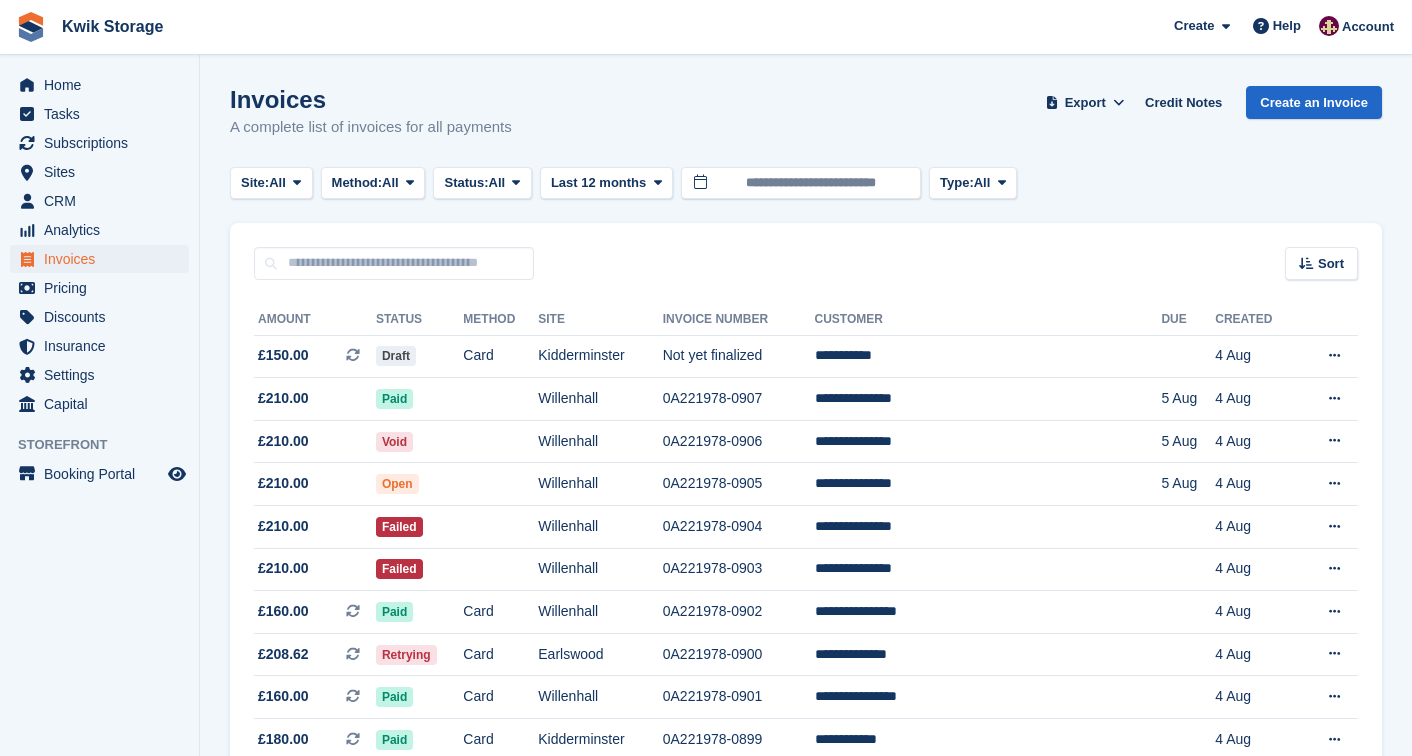 scroll, scrollTop: 0, scrollLeft: 0, axis: both 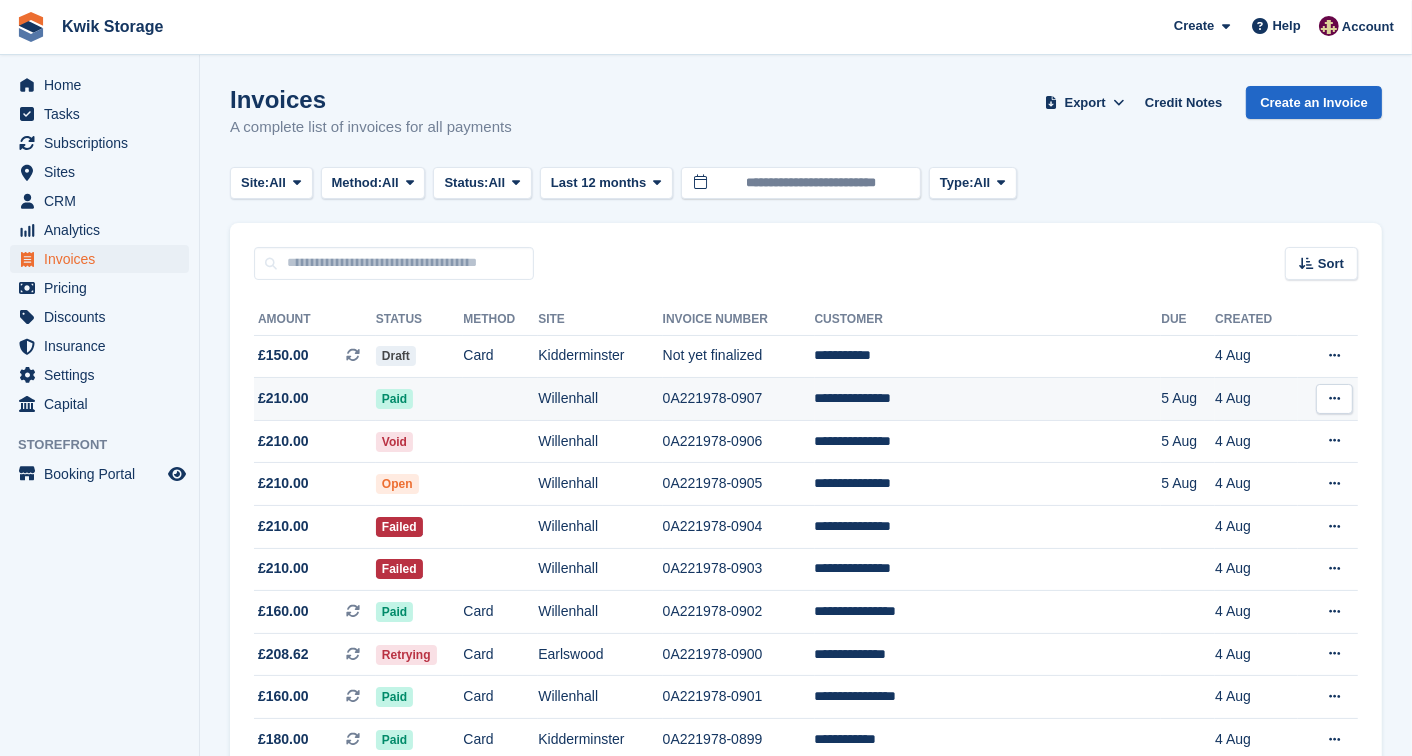 click on "£210.00" at bounding box center (315, 398) 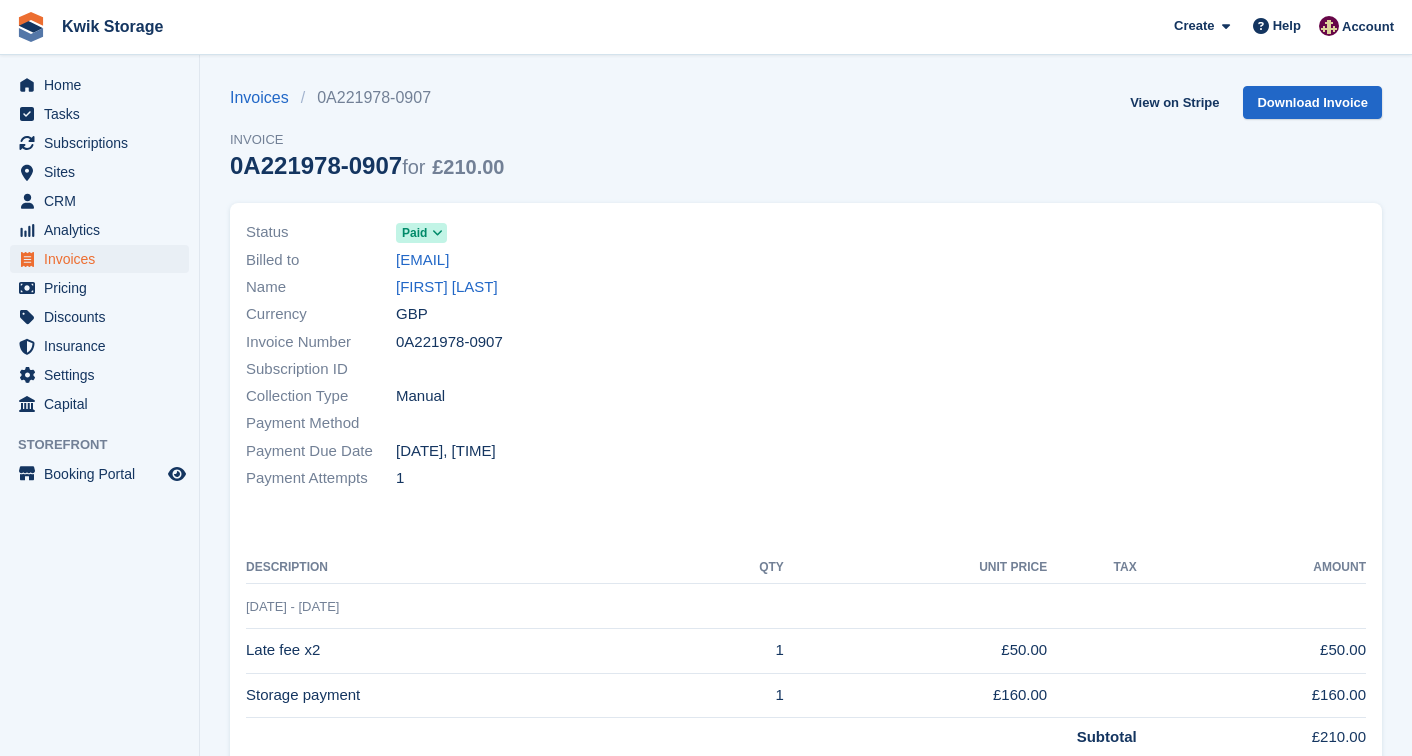 scroll, scrollTop: 0, scrollLeft: 0, axis: both 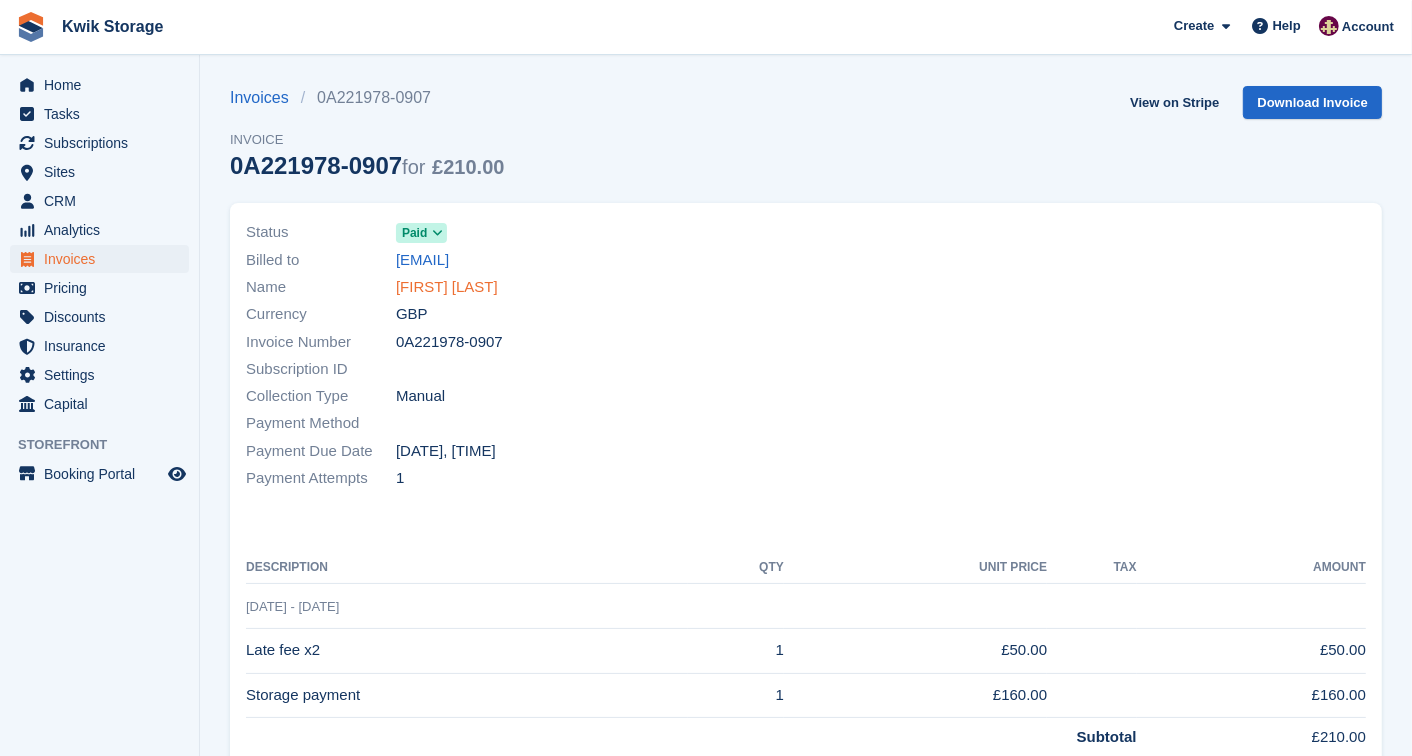 click on "[FIRST] [LAST]" at bounding box center (447, 287) 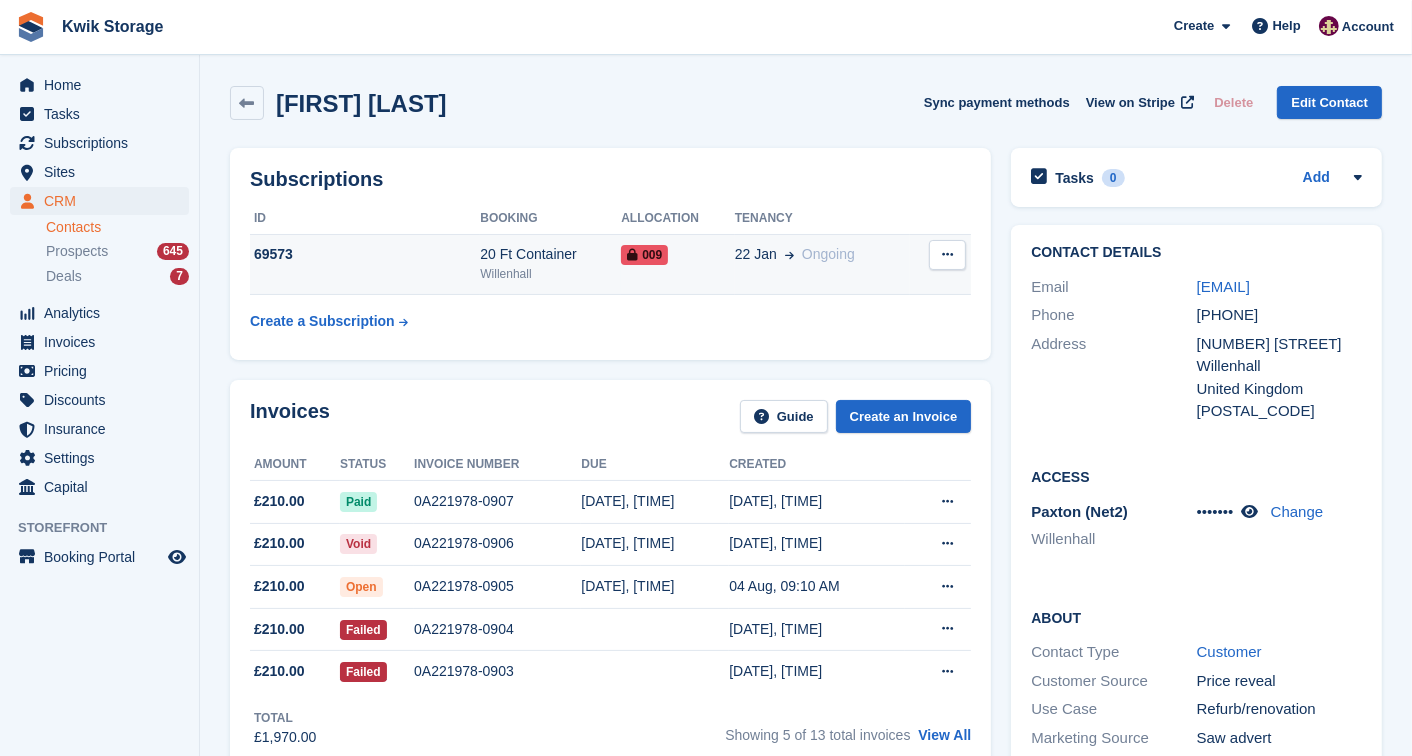 click at bounding box center [947, 255] 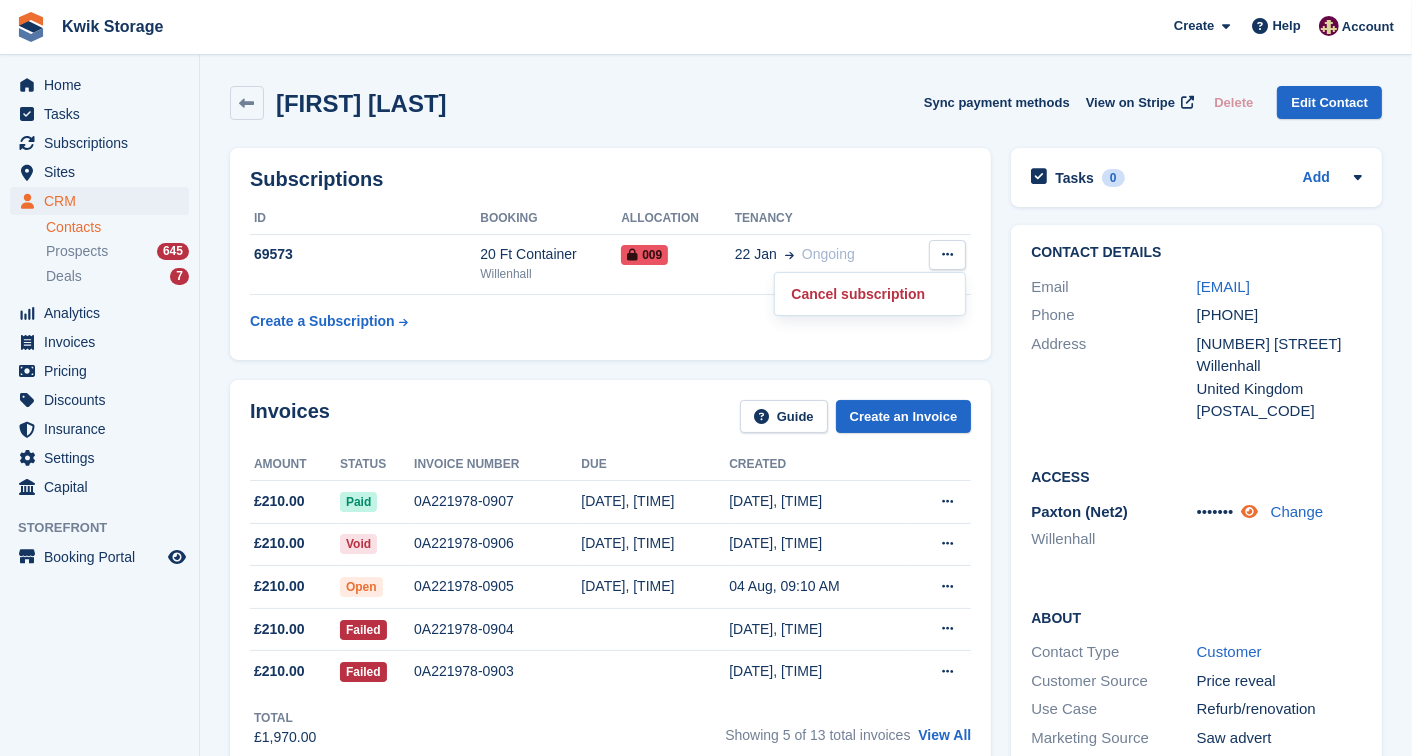 click at bounding box center [1250, 511] 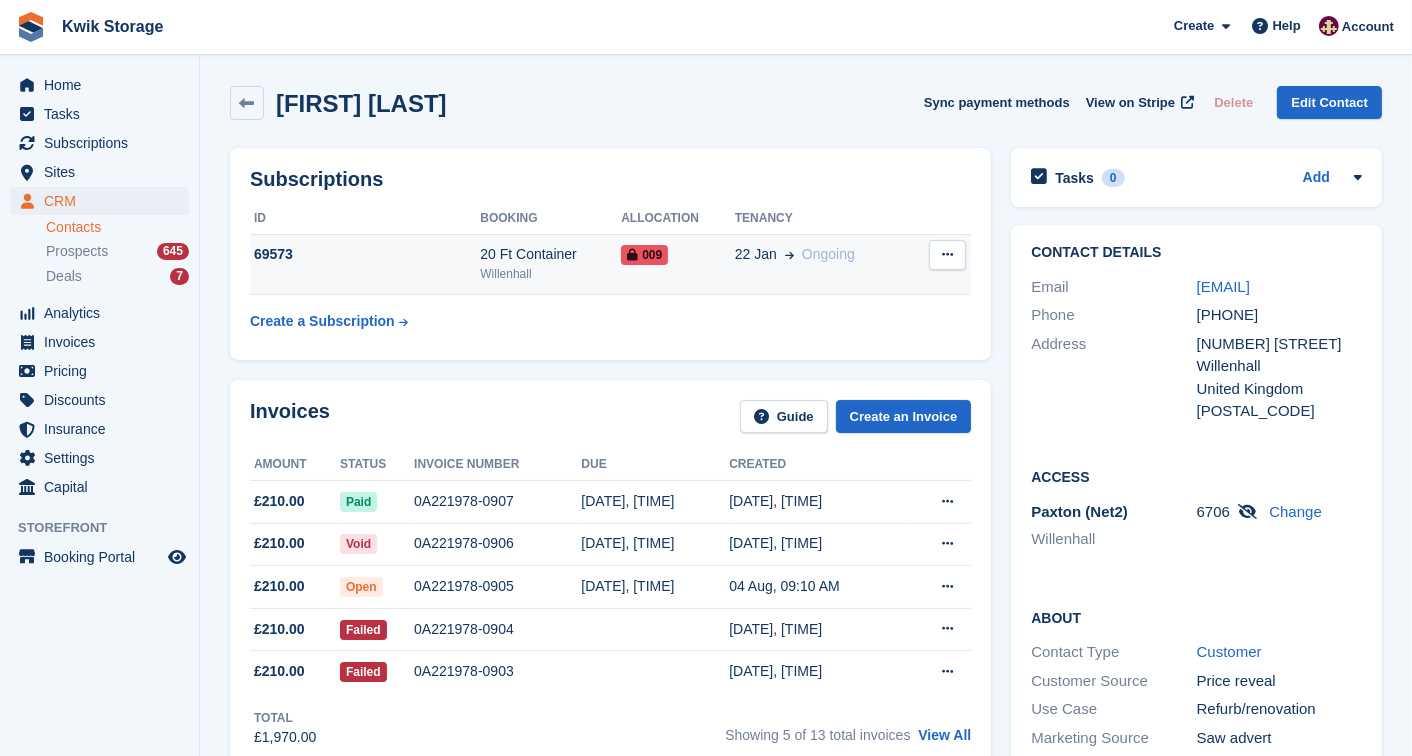 click on "22 Jan
Ongoing" at bounding box center [822, 254] 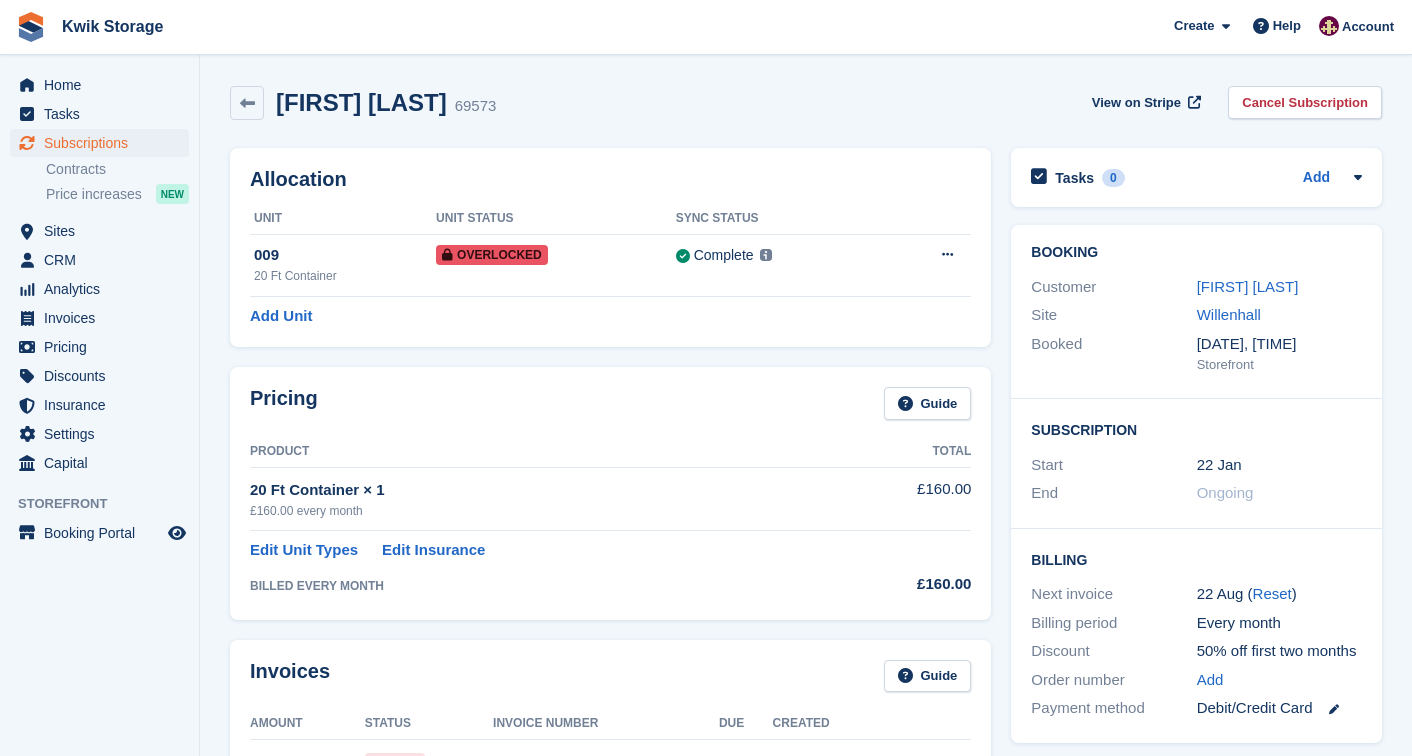 scroll, scrollTop: 0, scrollLeft: 0, axis: both 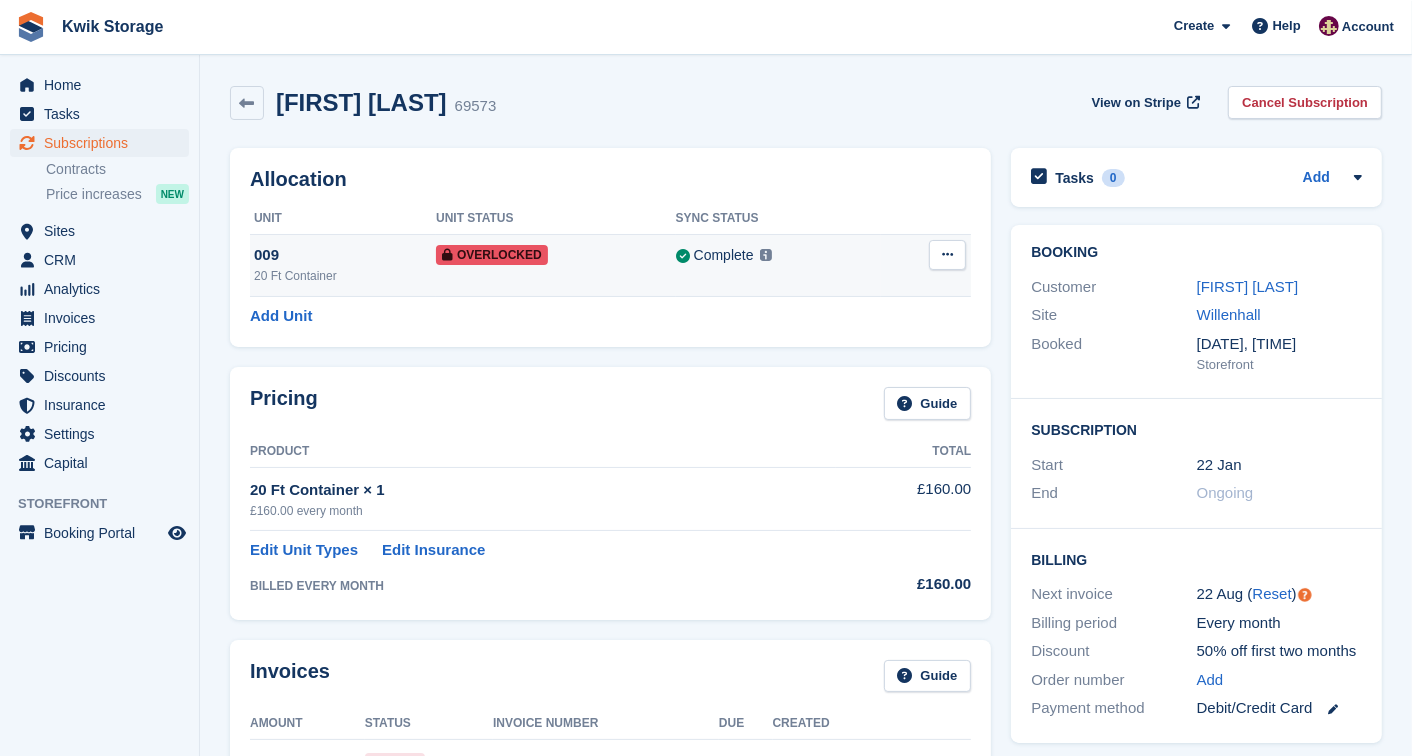 click at bounding box center (947, 255) 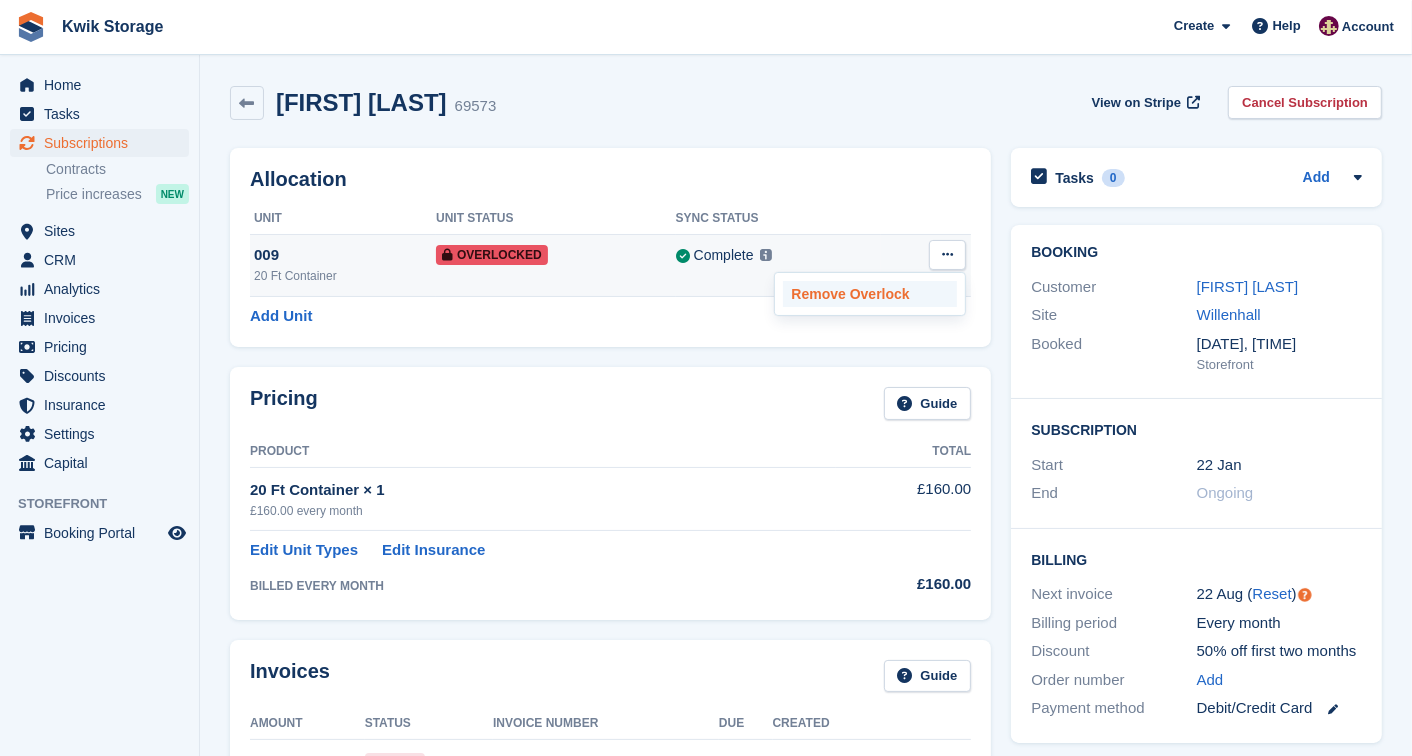 click on "Remove Overlock" at bounding box center [870, 294] 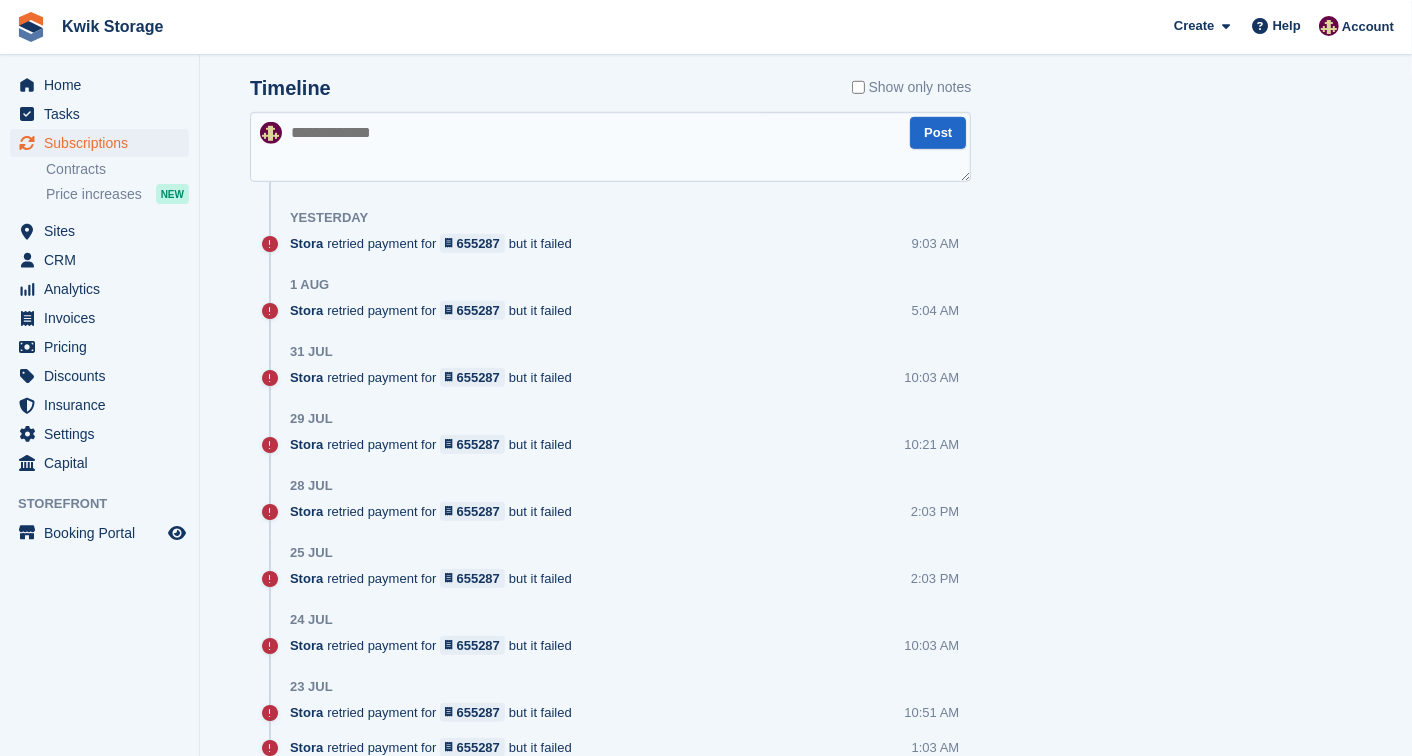 scroll, scrollTop: 1228, scrollLeft: 0, axis: vertical 